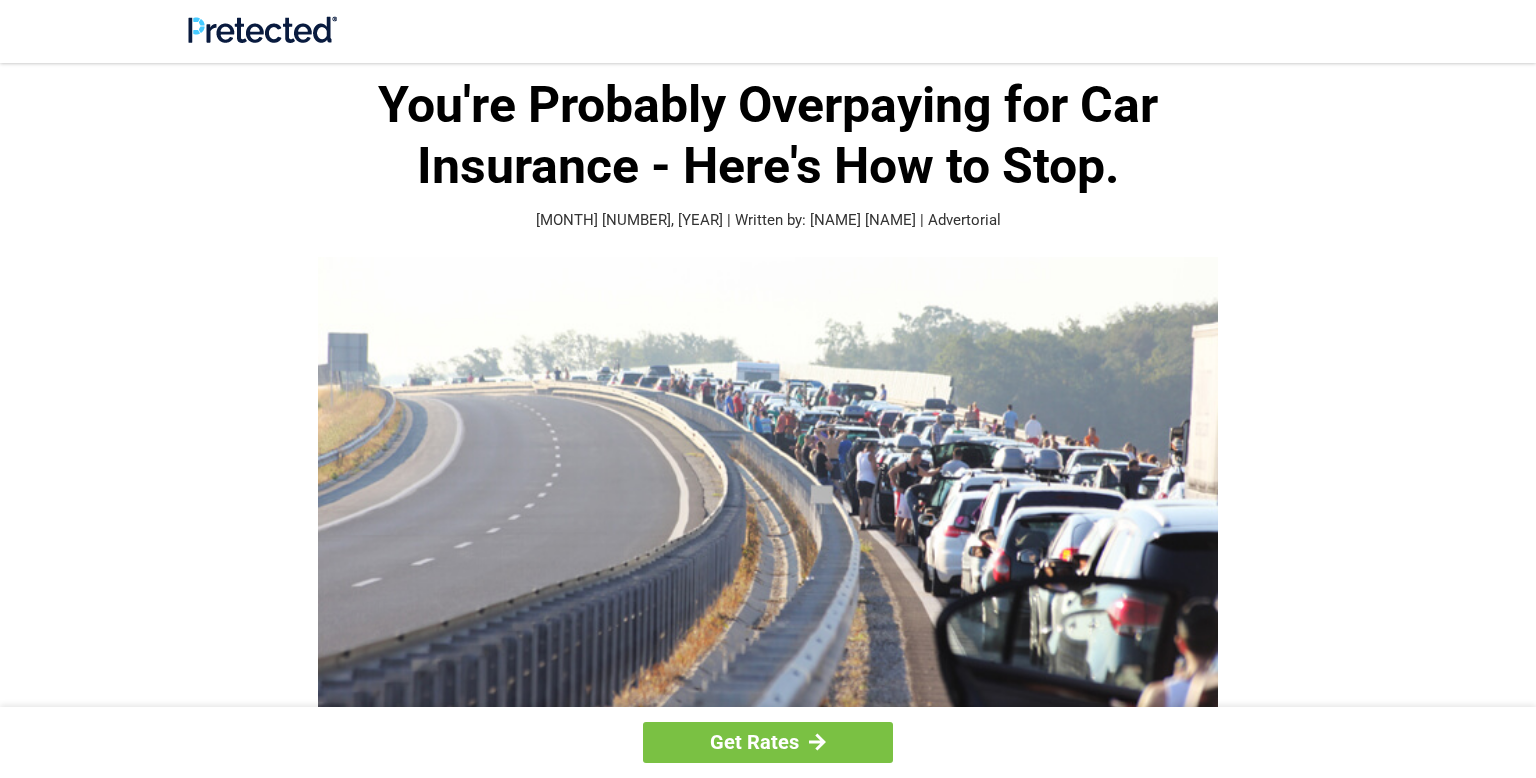 scroll, scrollTop: 0, scrollLeft: 0, axis: both 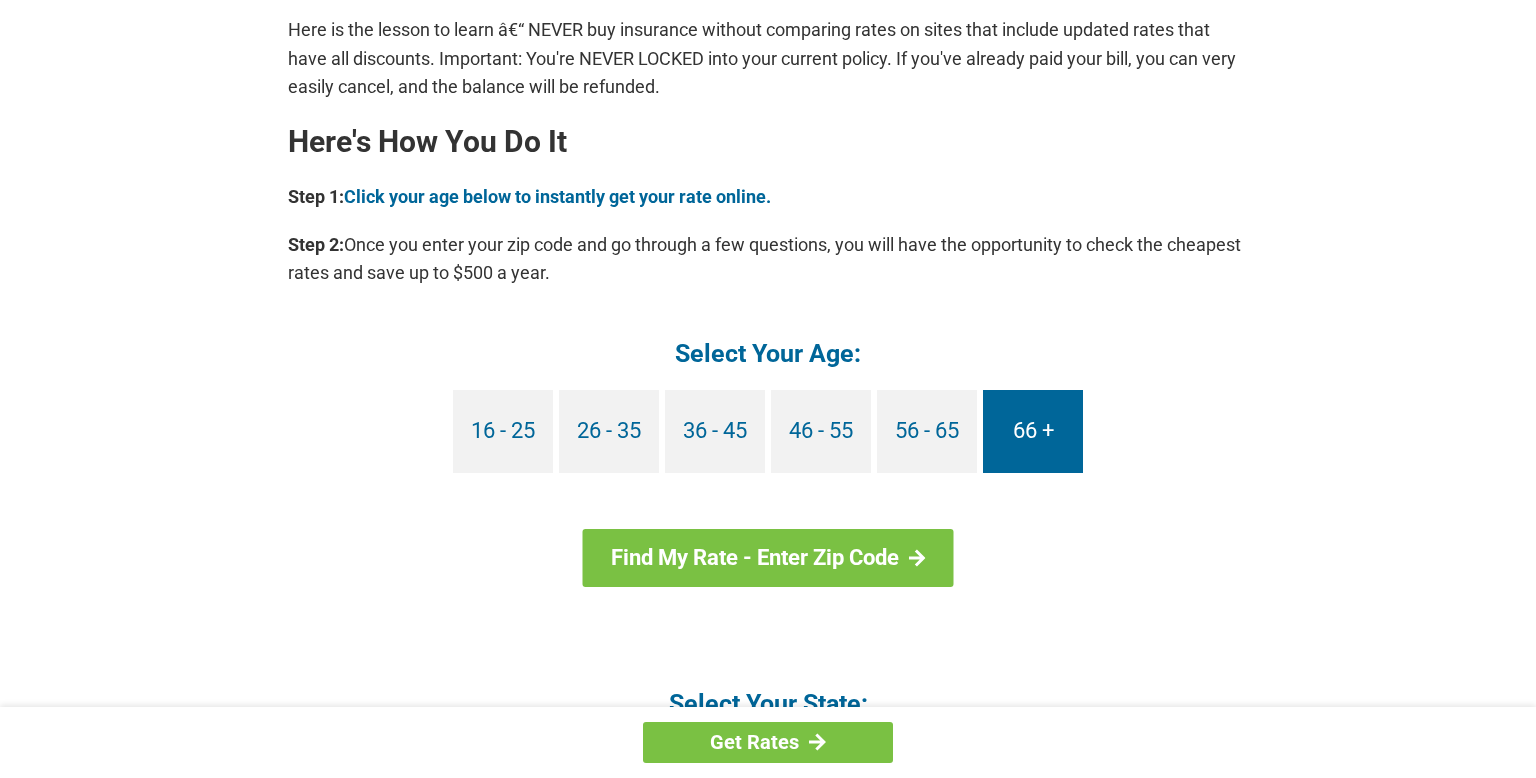 click on "66 +" at bounding box center [1033, 431] 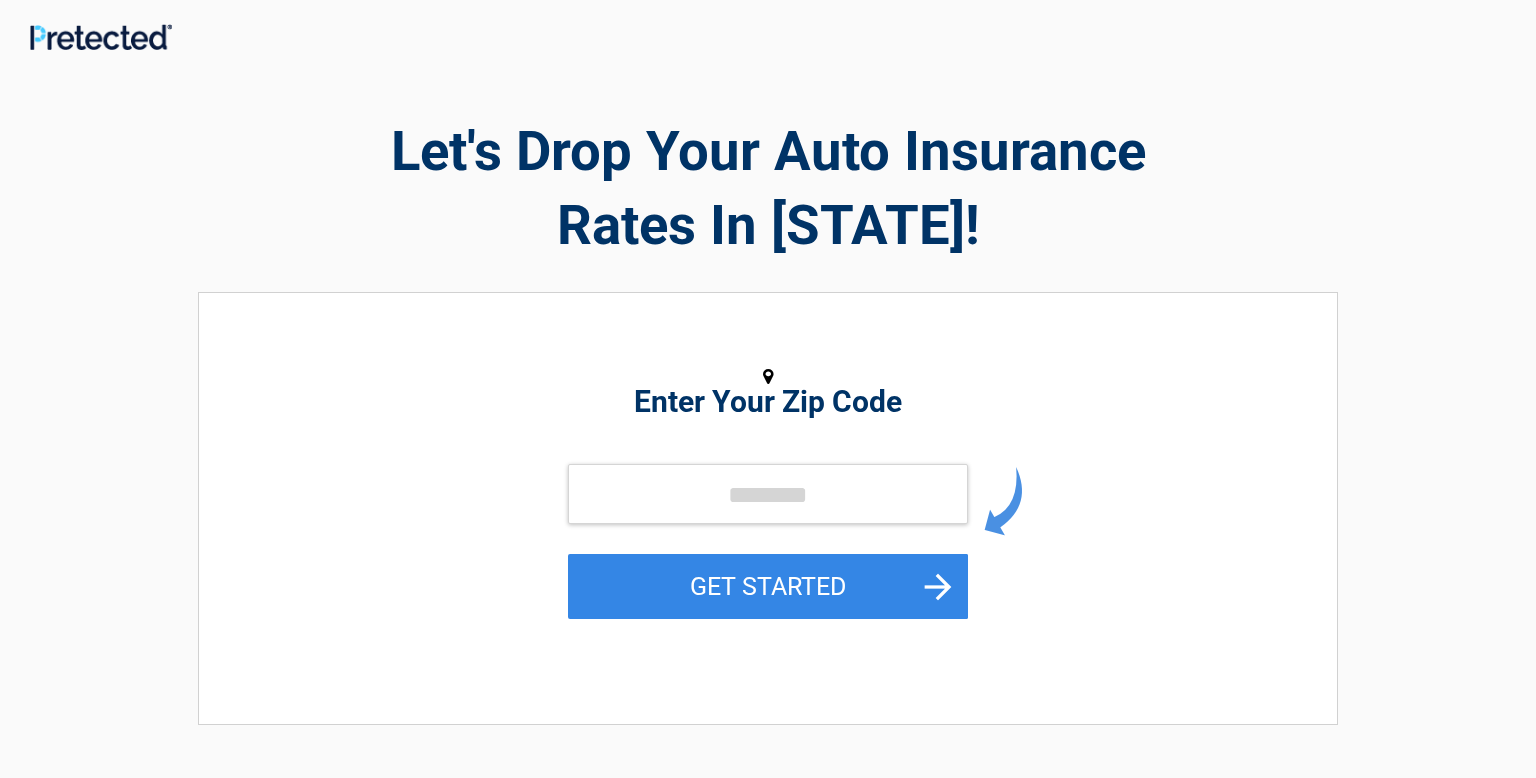 scroll, scrollTop: 0, scrollLeft: 0, axis: both 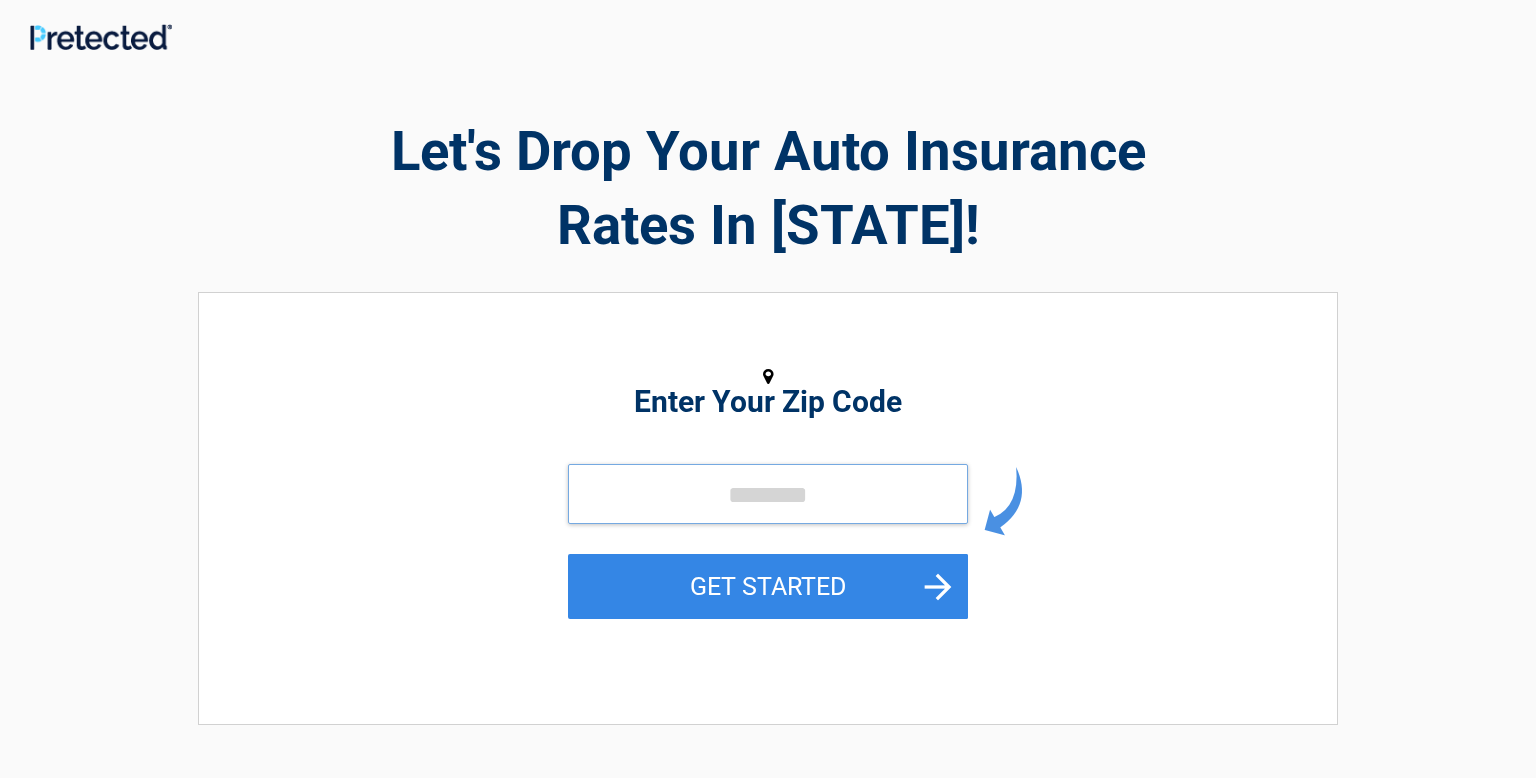 click at bounding box center (768, 494) 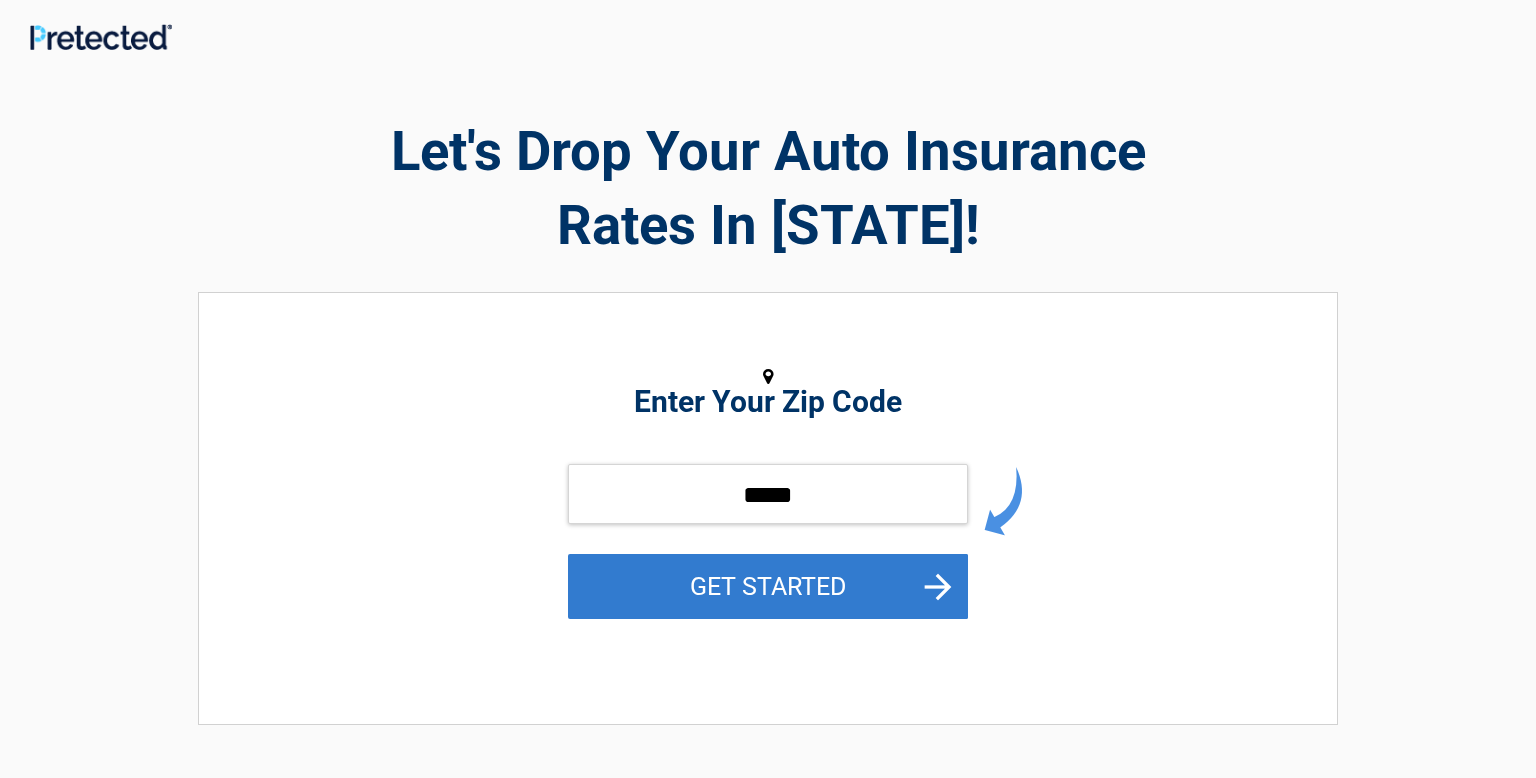 click on "GET STARTED" at bounding box center [768, 586] 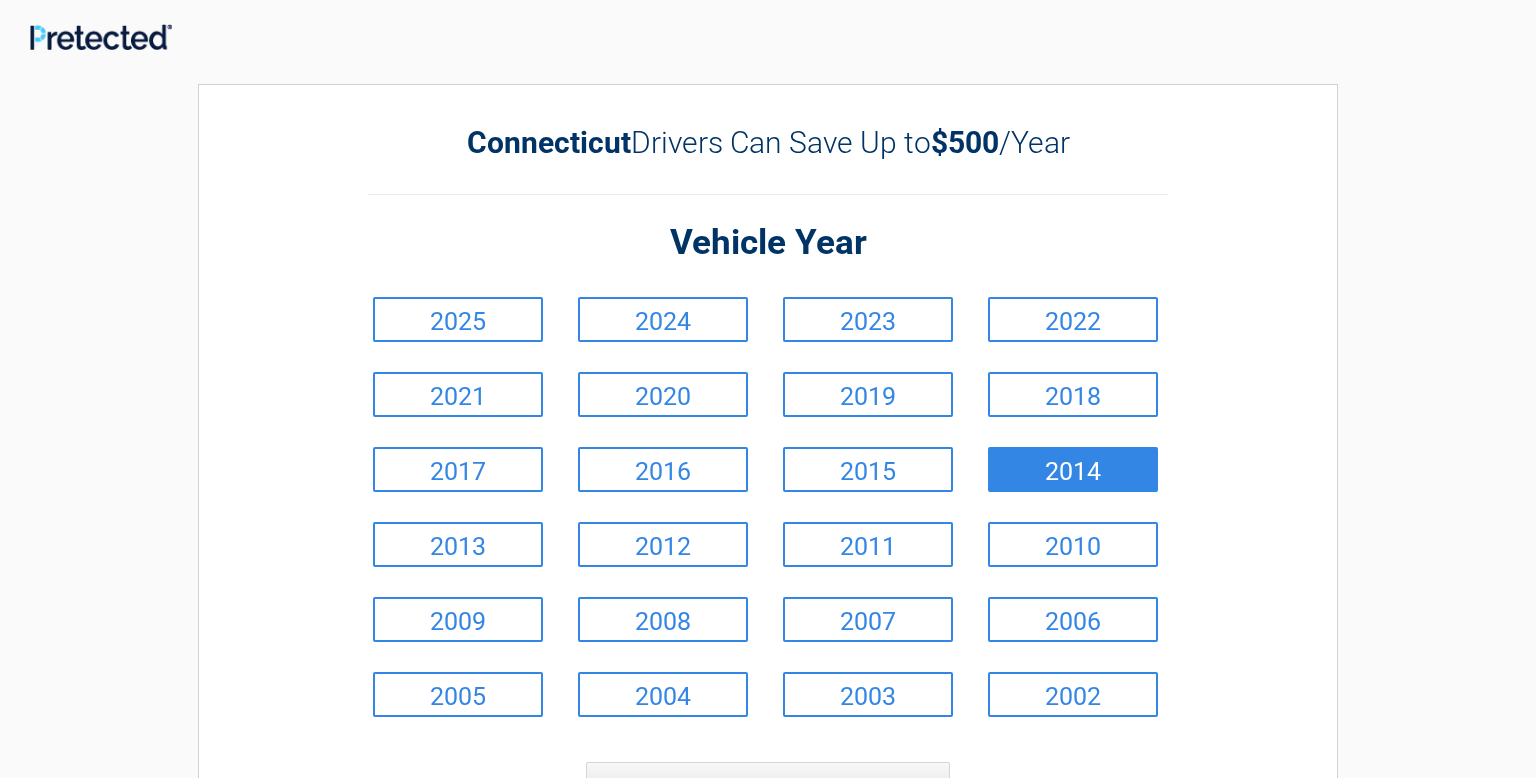 click on "2014" at bounding box center [1073, 469] 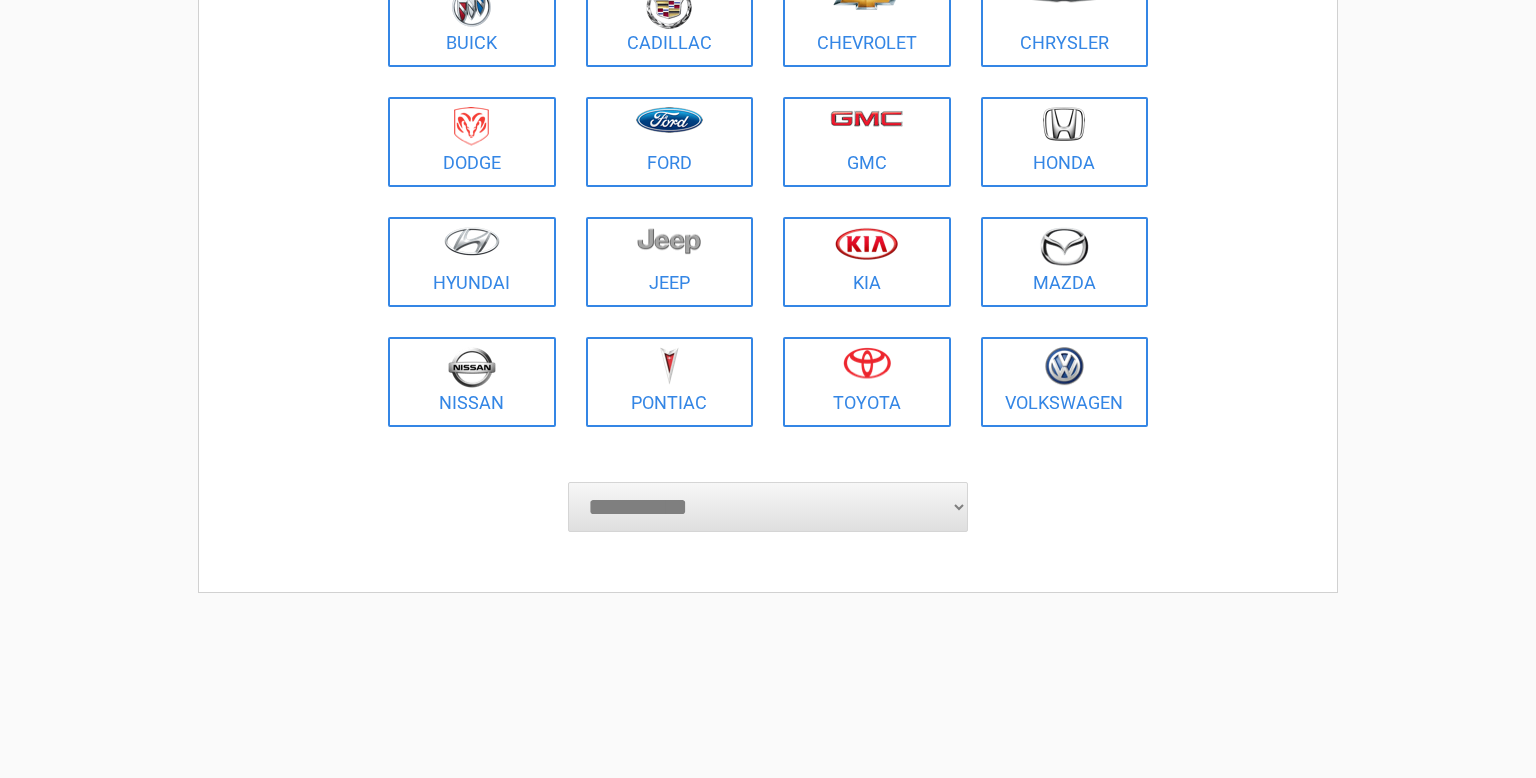 scroll, scrollTop: 323, scrollLeft: 0, axis: vertical 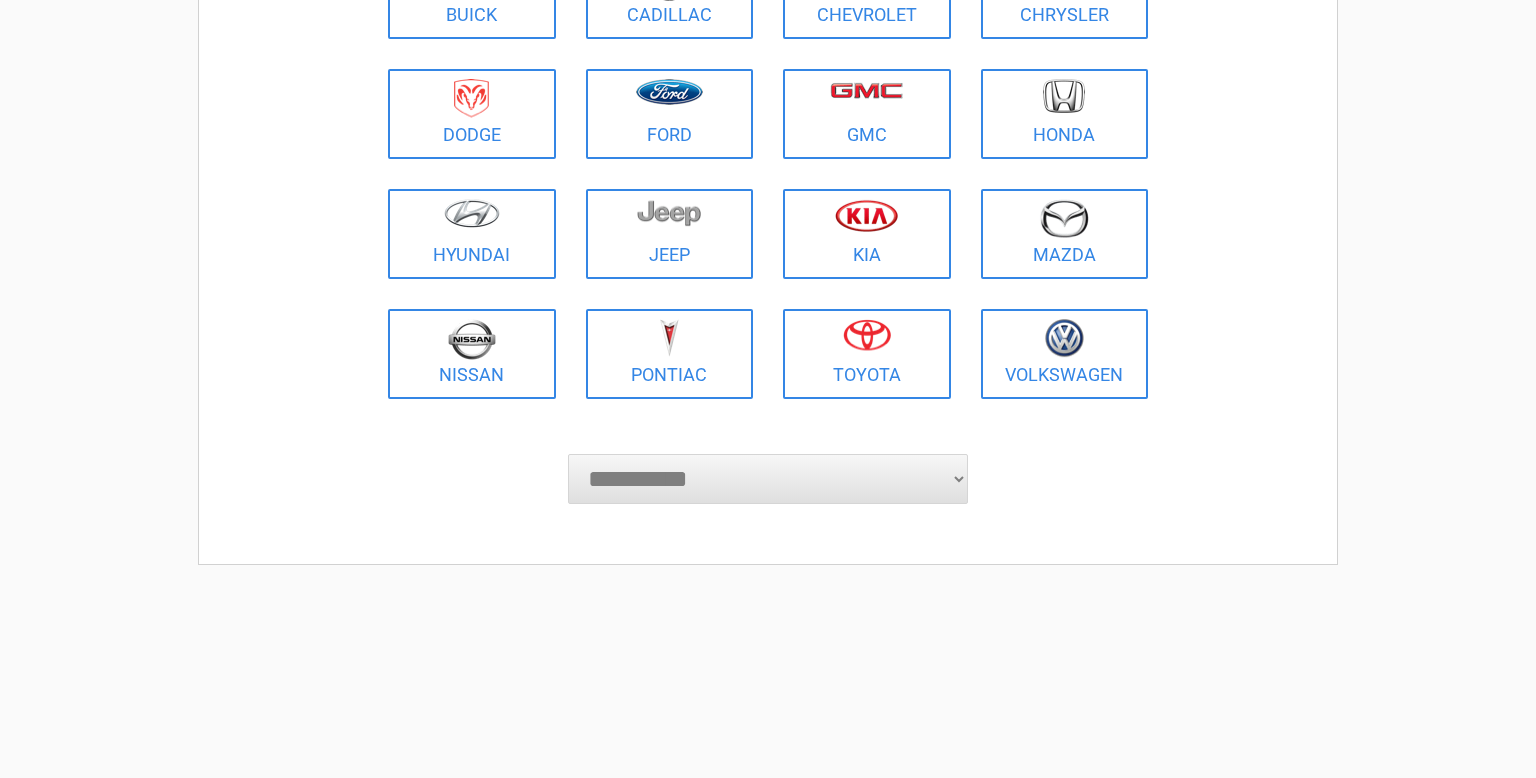 click on "**********" at bounding box center (768, 479) 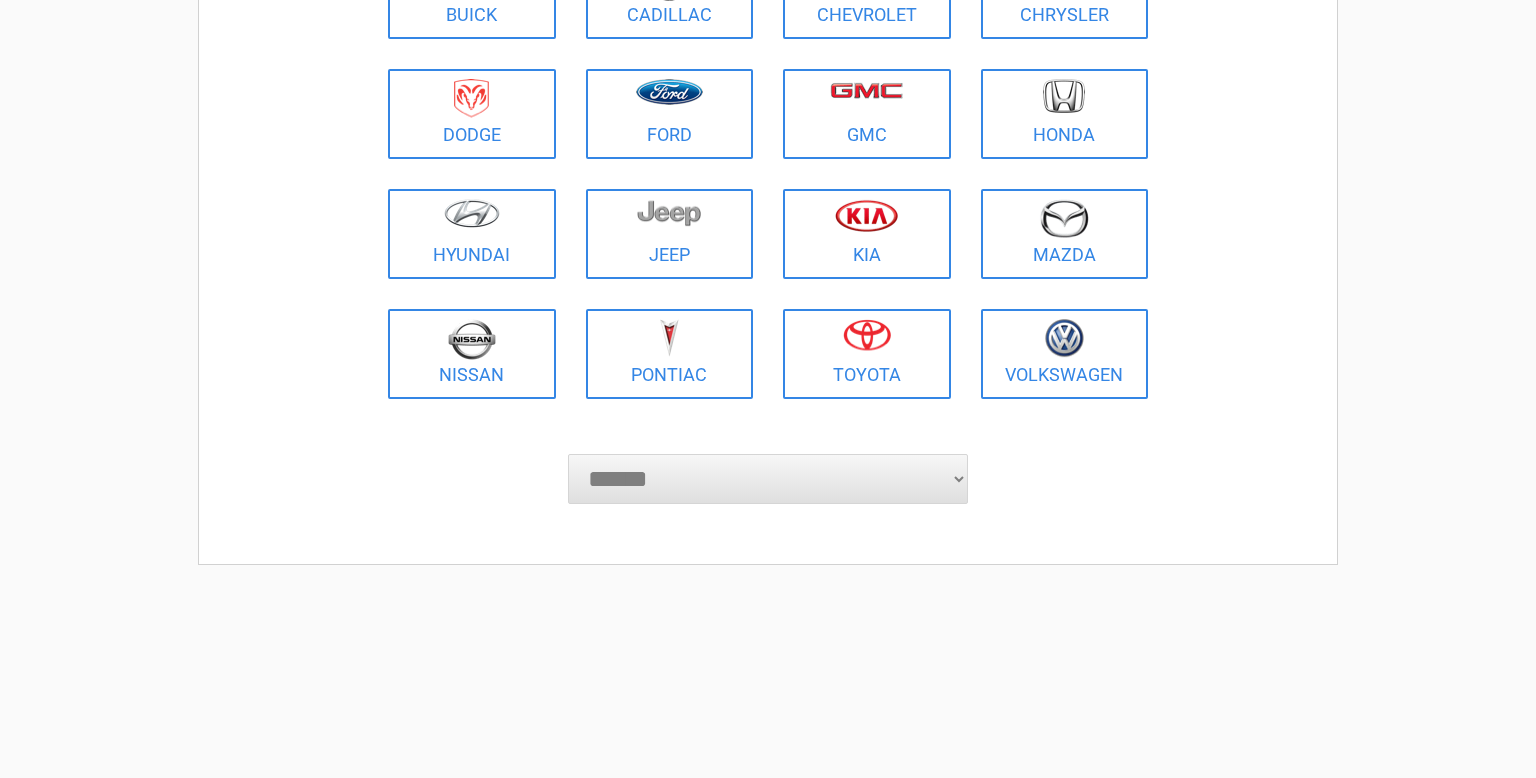 click on "**********" at bounding box center (768, 479) 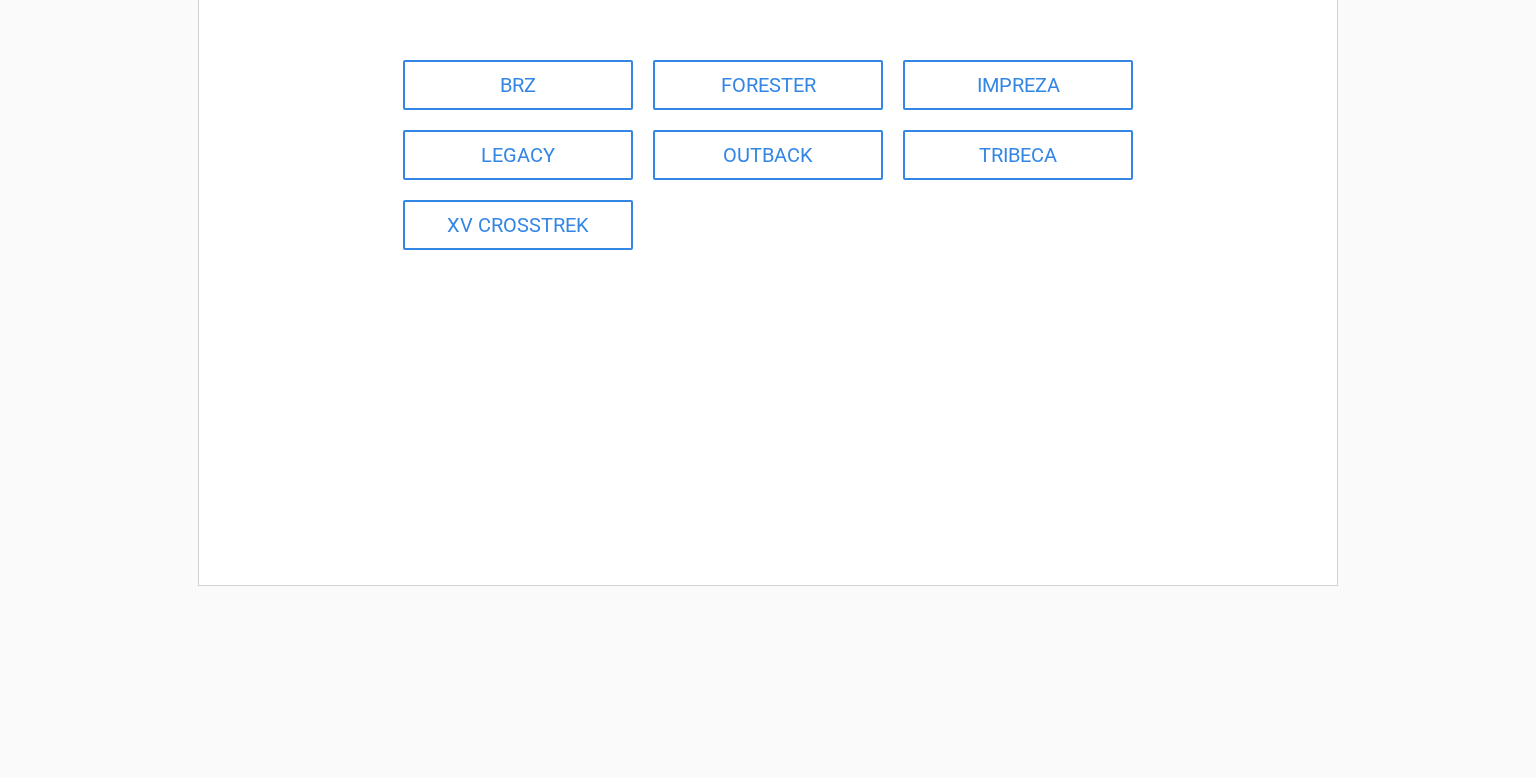 scroll, scrollTop: 0, scrollLeft: 0, axis: both 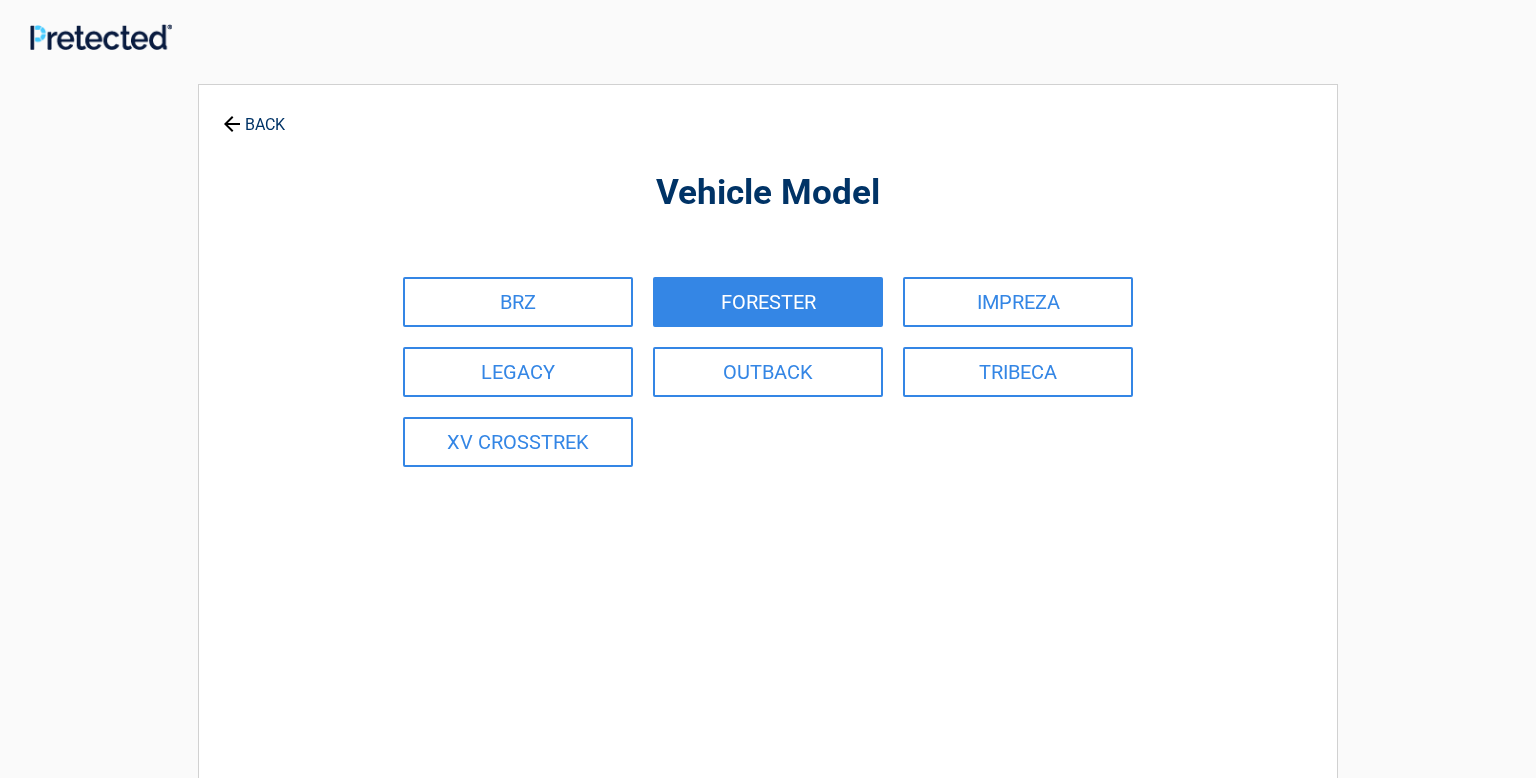 click on "FORESTER" at bounding box center (768, 302) 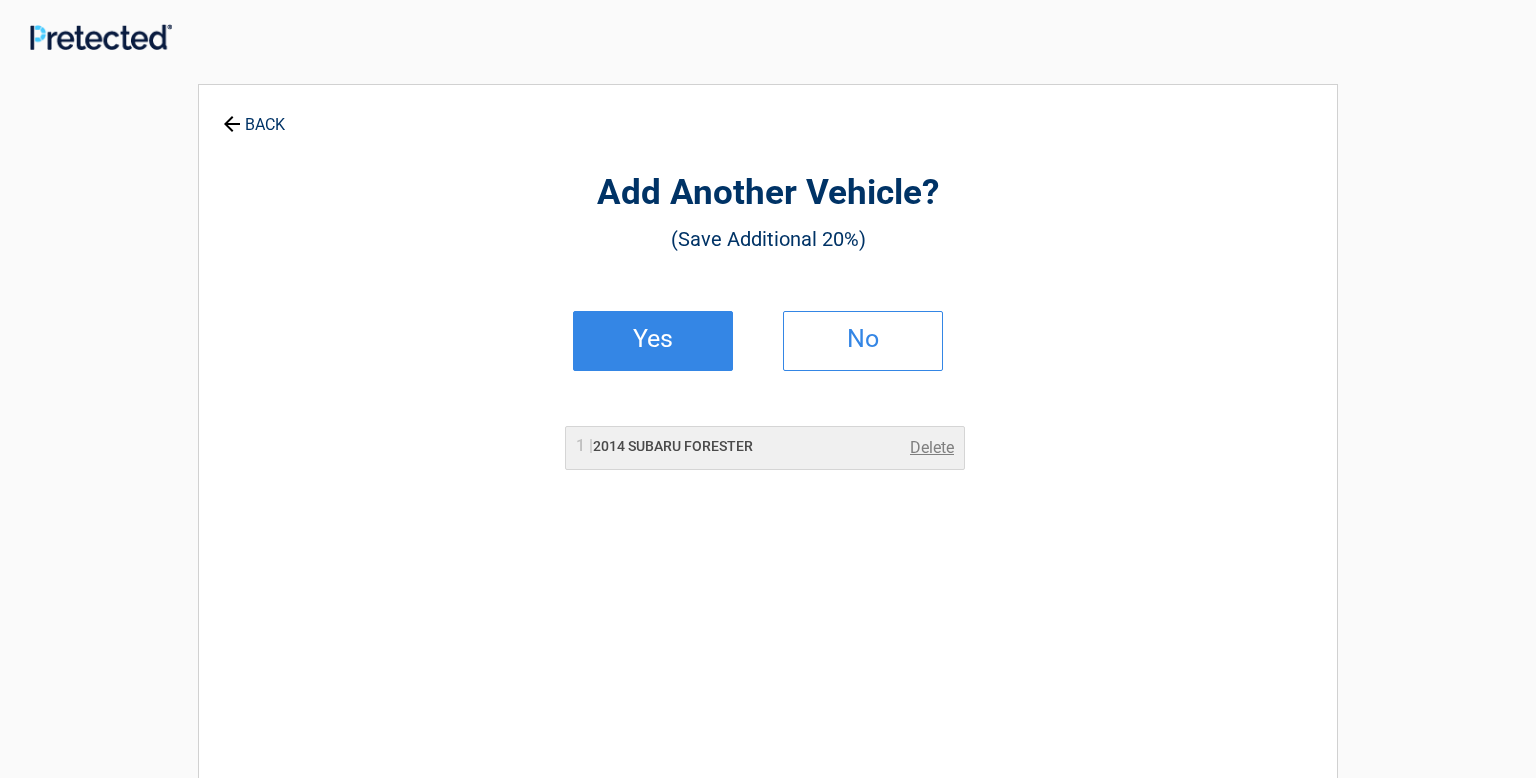 click on "Yes" at bounding box center [653, 341] 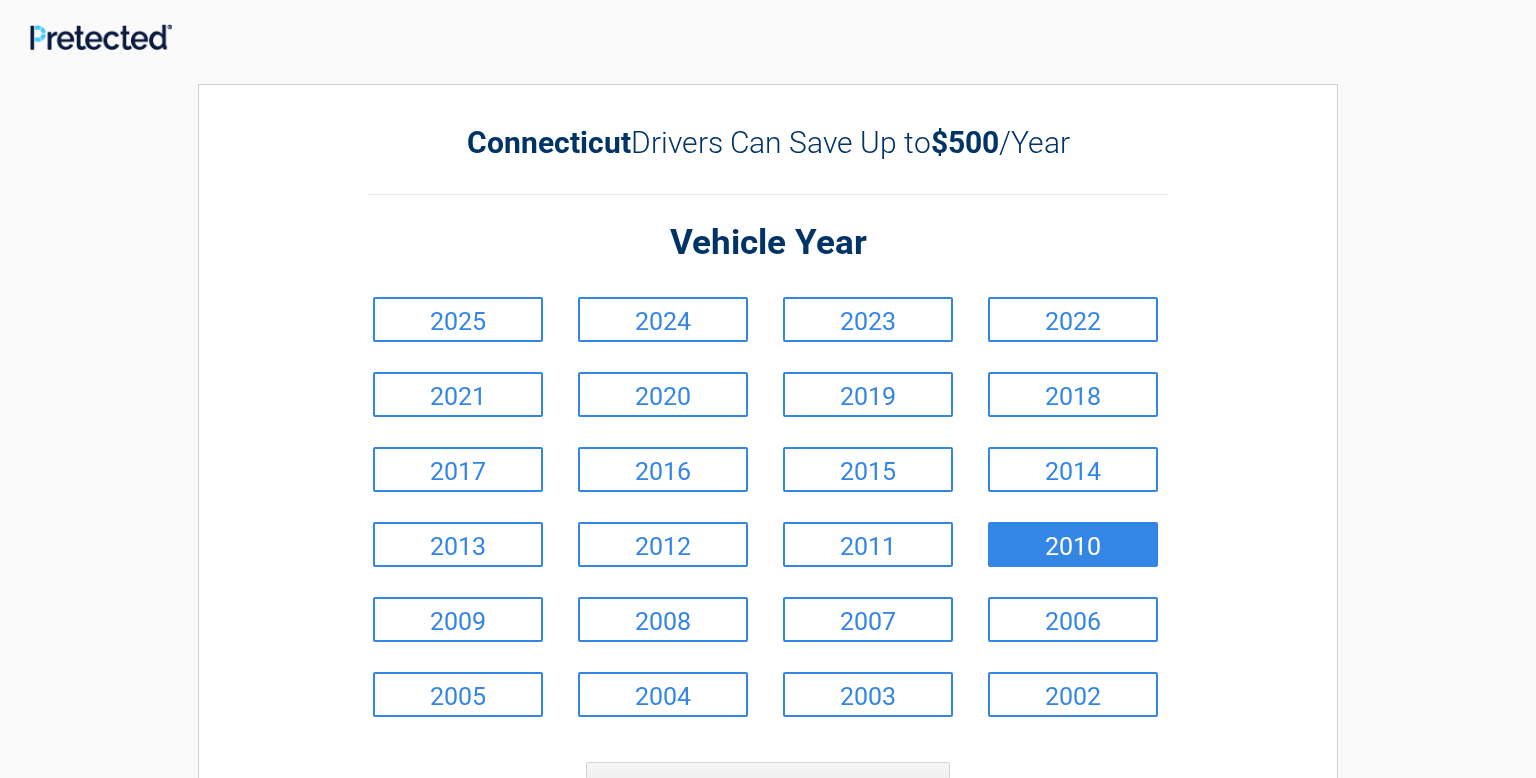 click on "2010" at bounding box center [1073, 544] 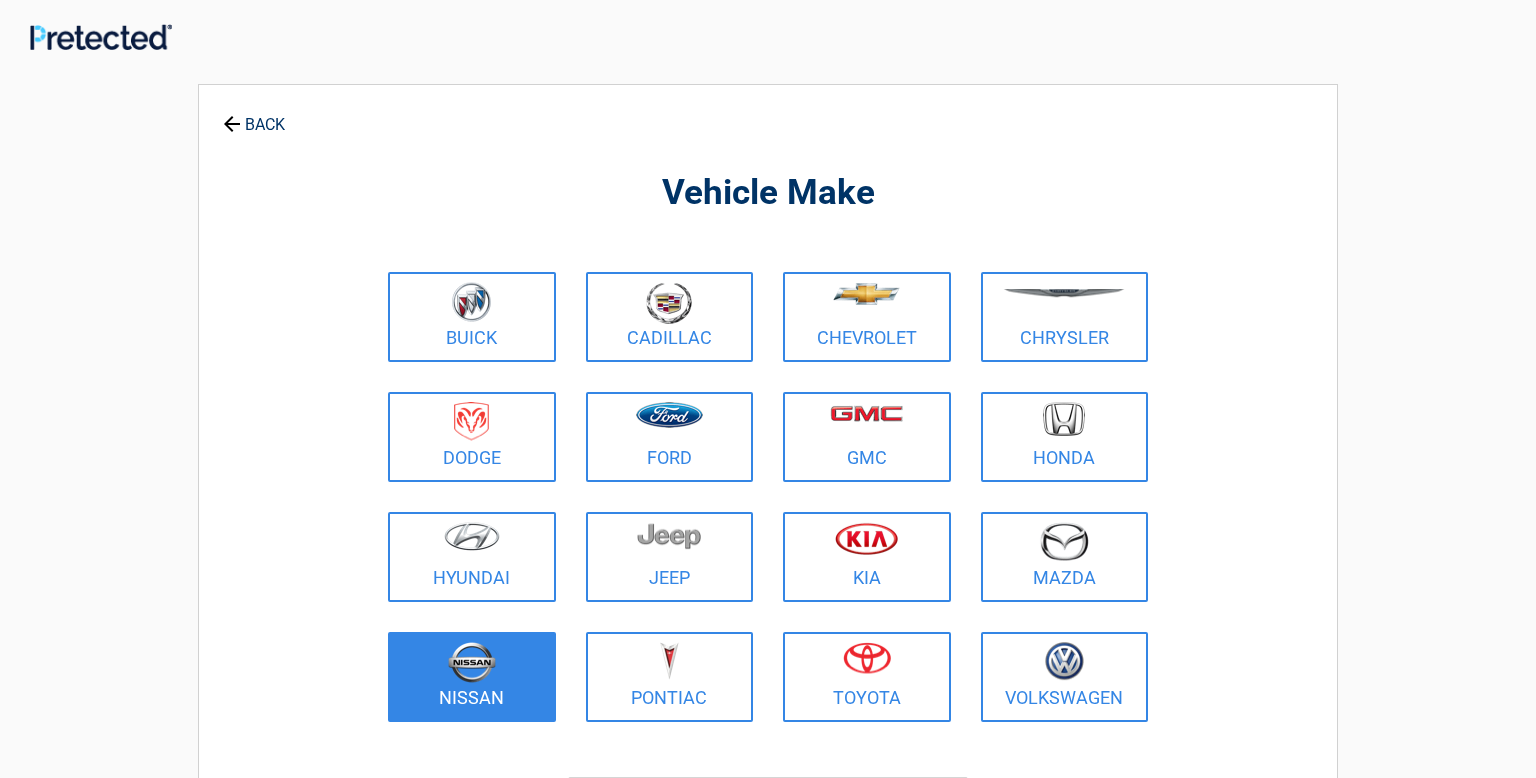 click on "Nissan" at bounding box center (472, 677) 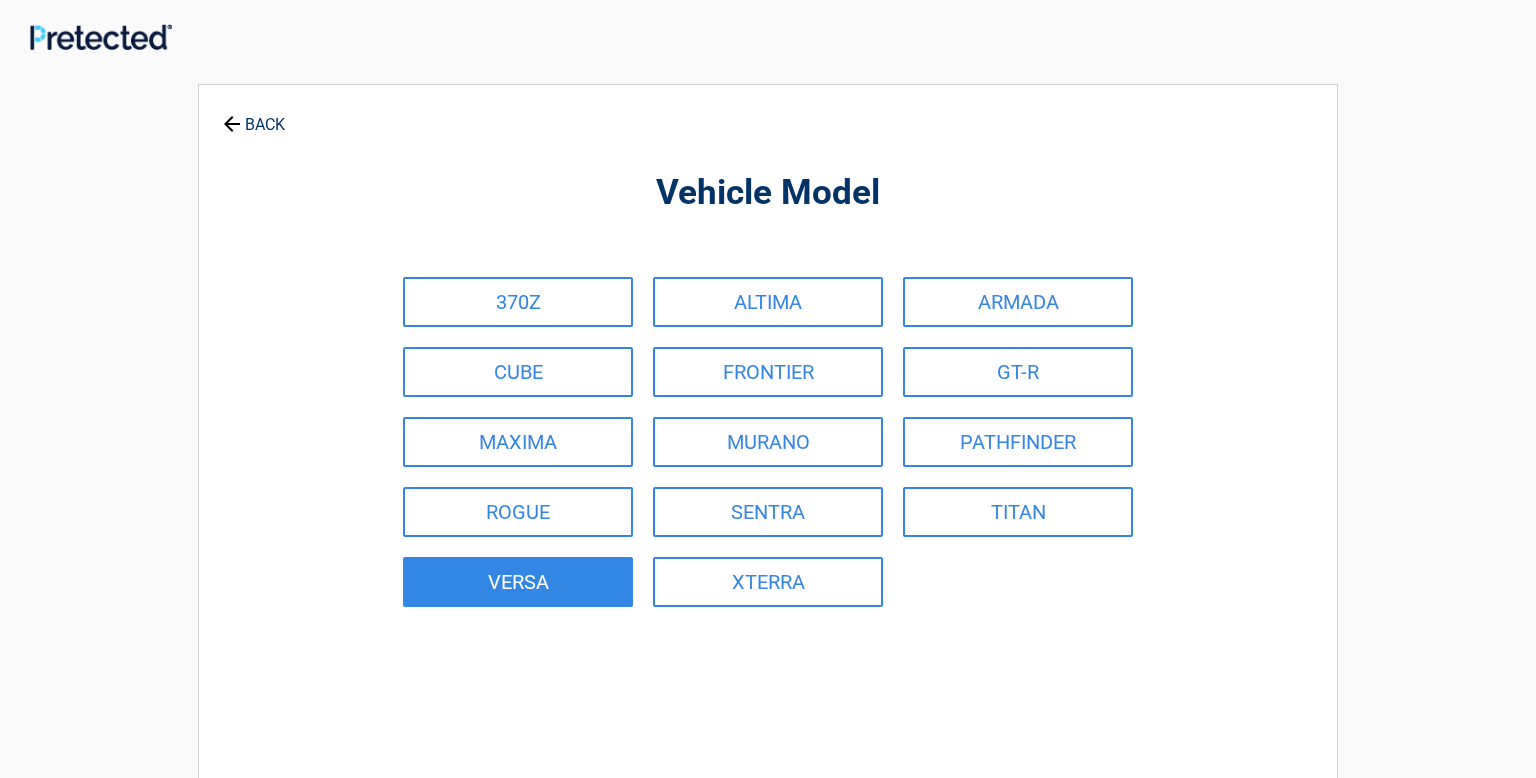 click on "VERSA" at bounding box center (518, 582) 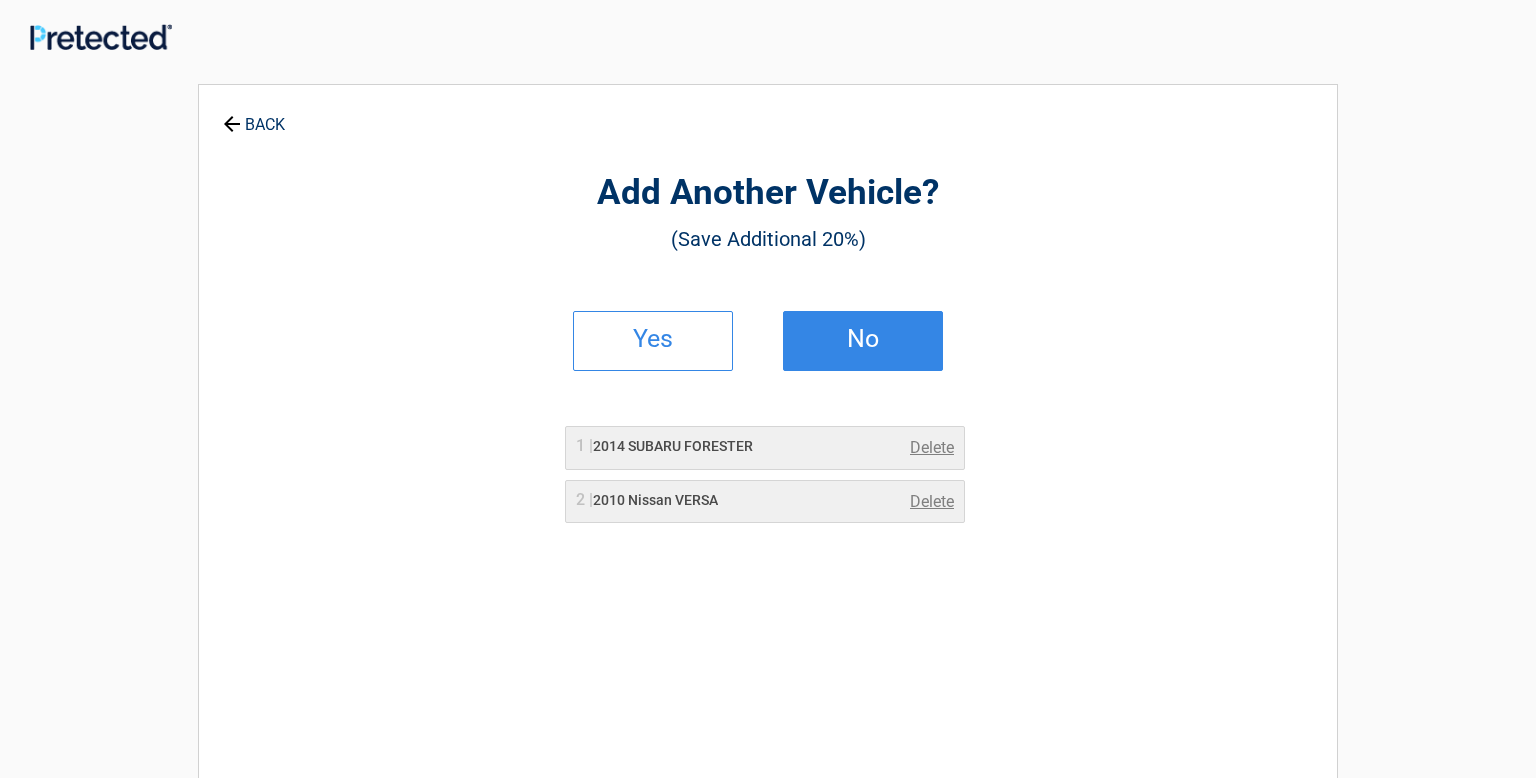 click on "No" at bounding box center [863, 339] 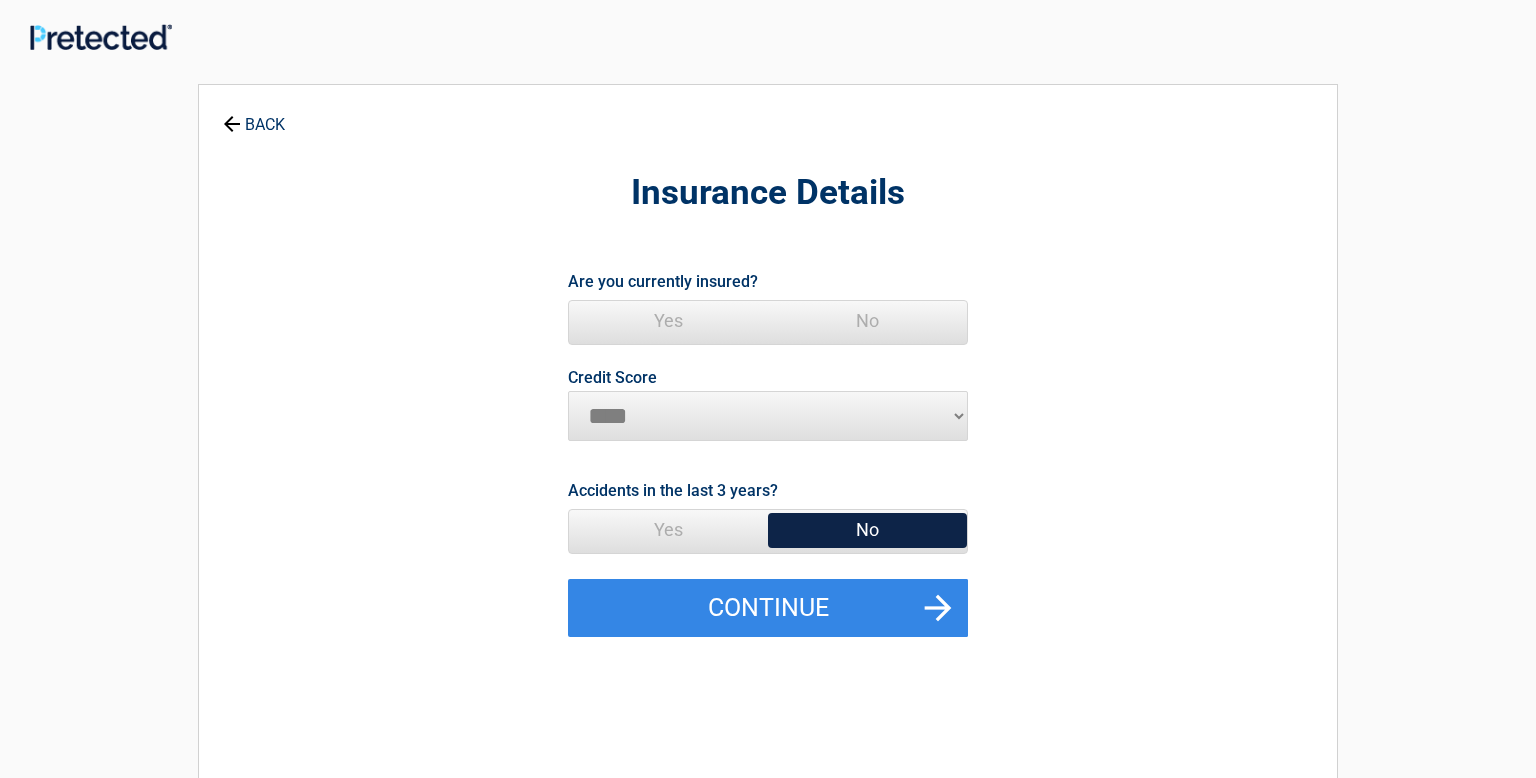 click on "Yes" at bounding box center [668, 321] 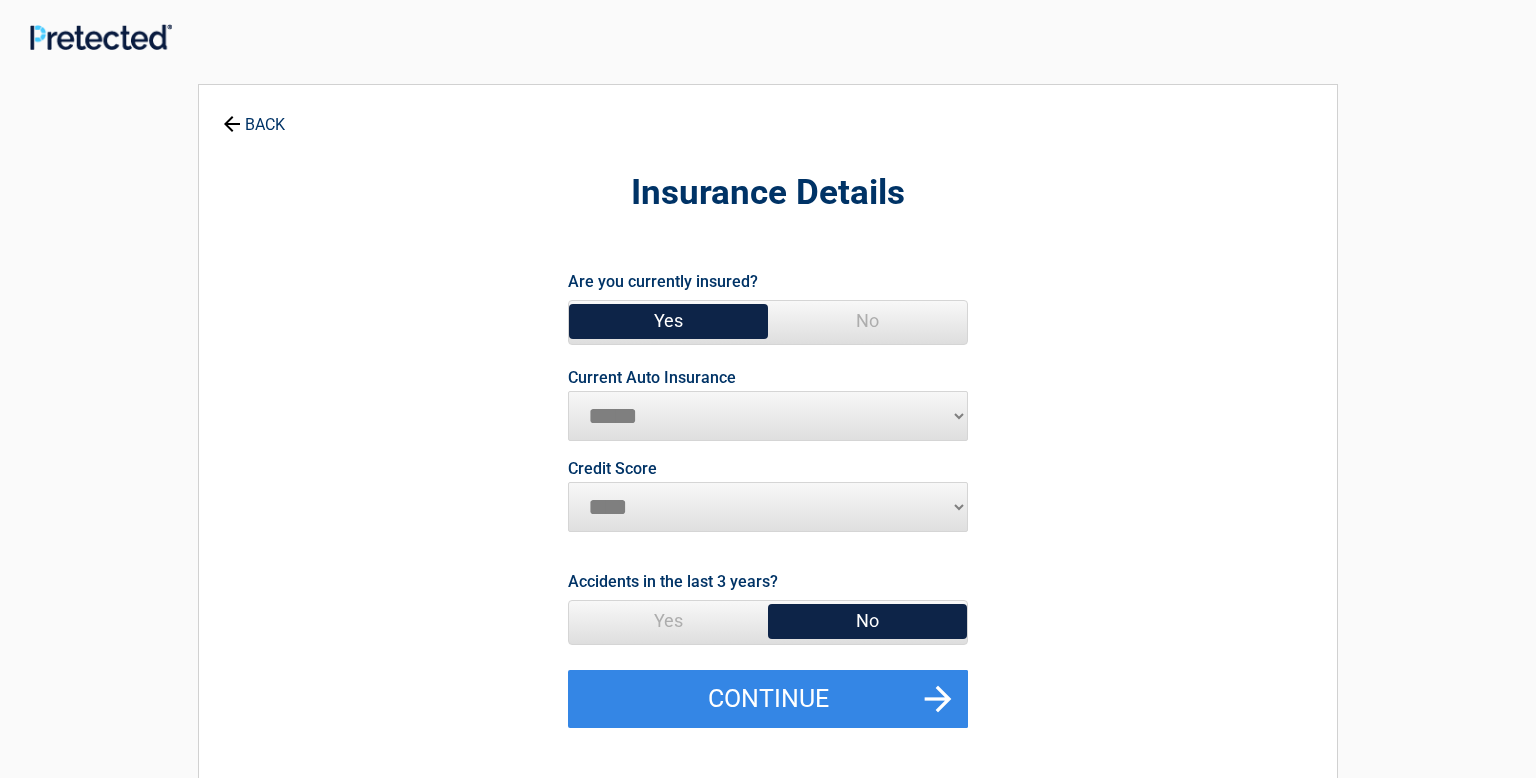 click on "**********" at bounding box center (768, 416) 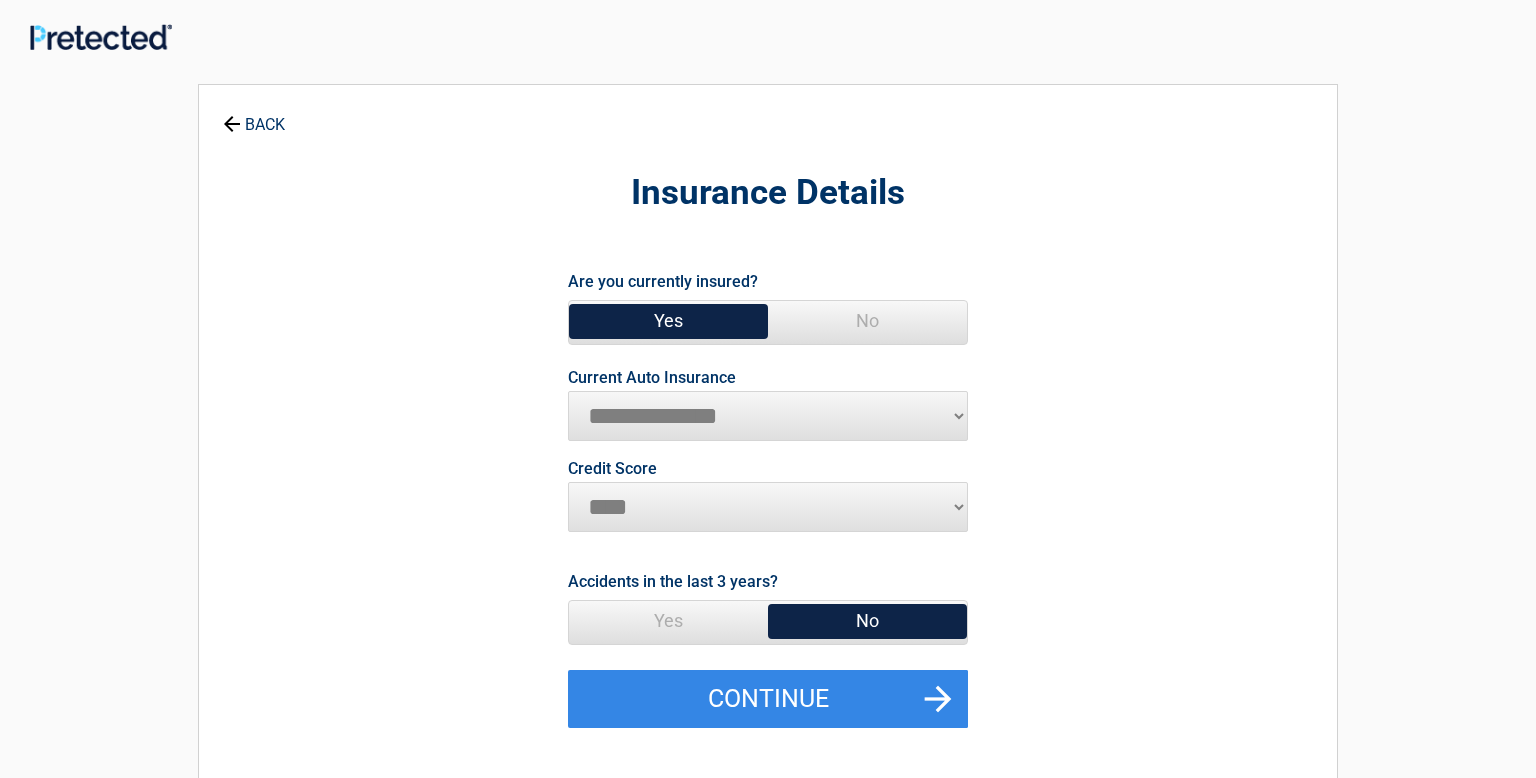 click on "**********" at bounding box center [768, 416] 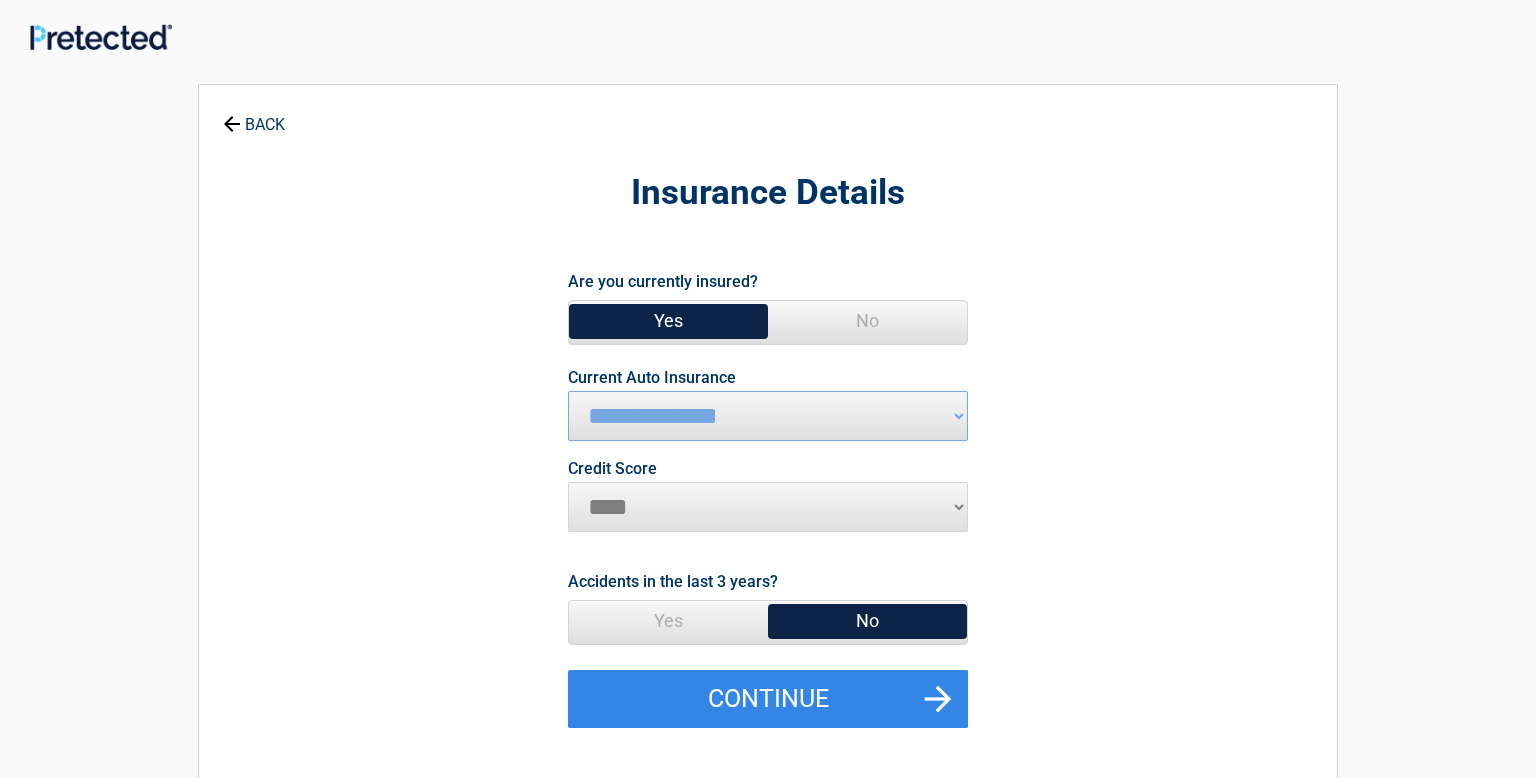 select on "*********" 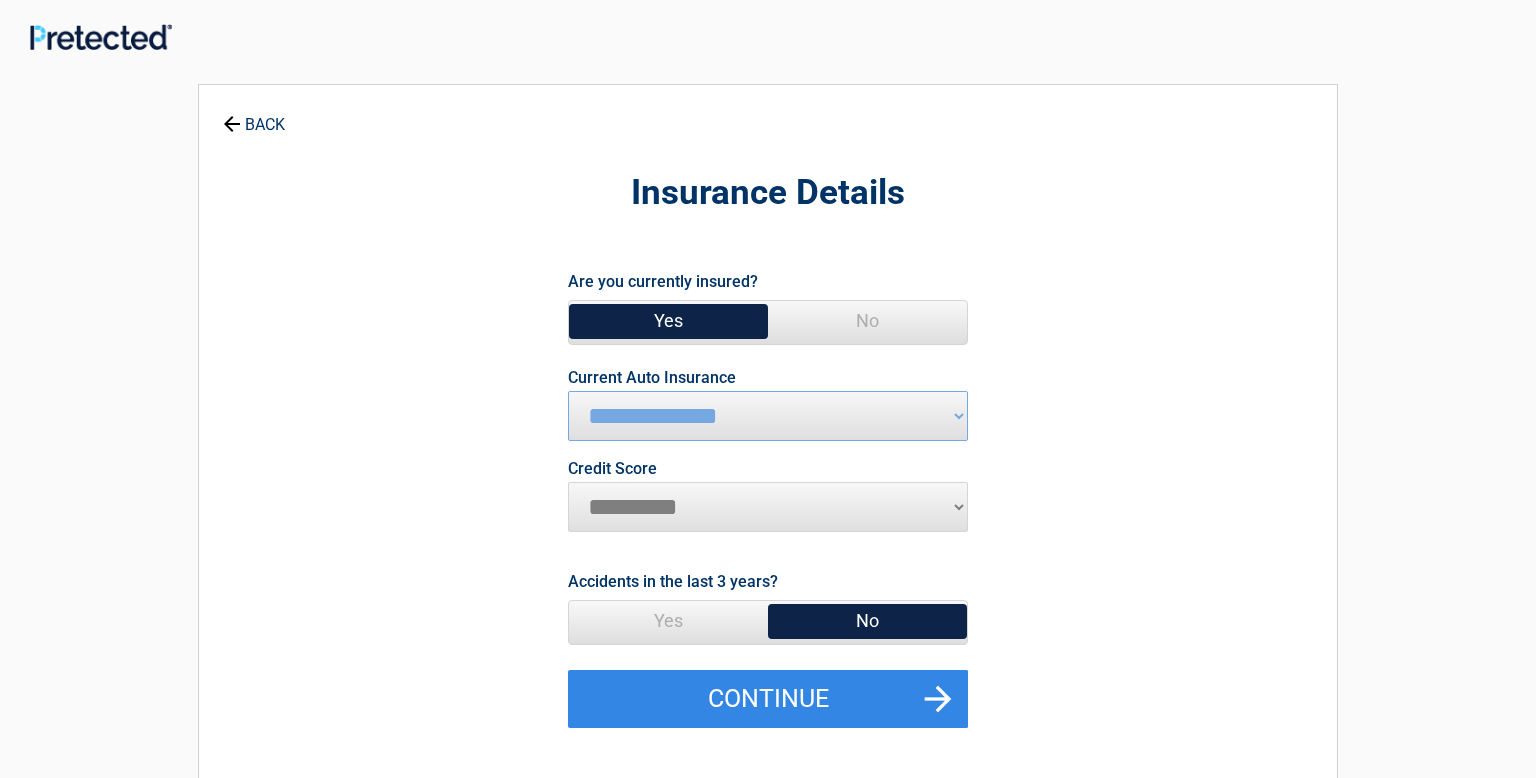 click on "*********
****
*******
****" at bounding box center [768, 507] 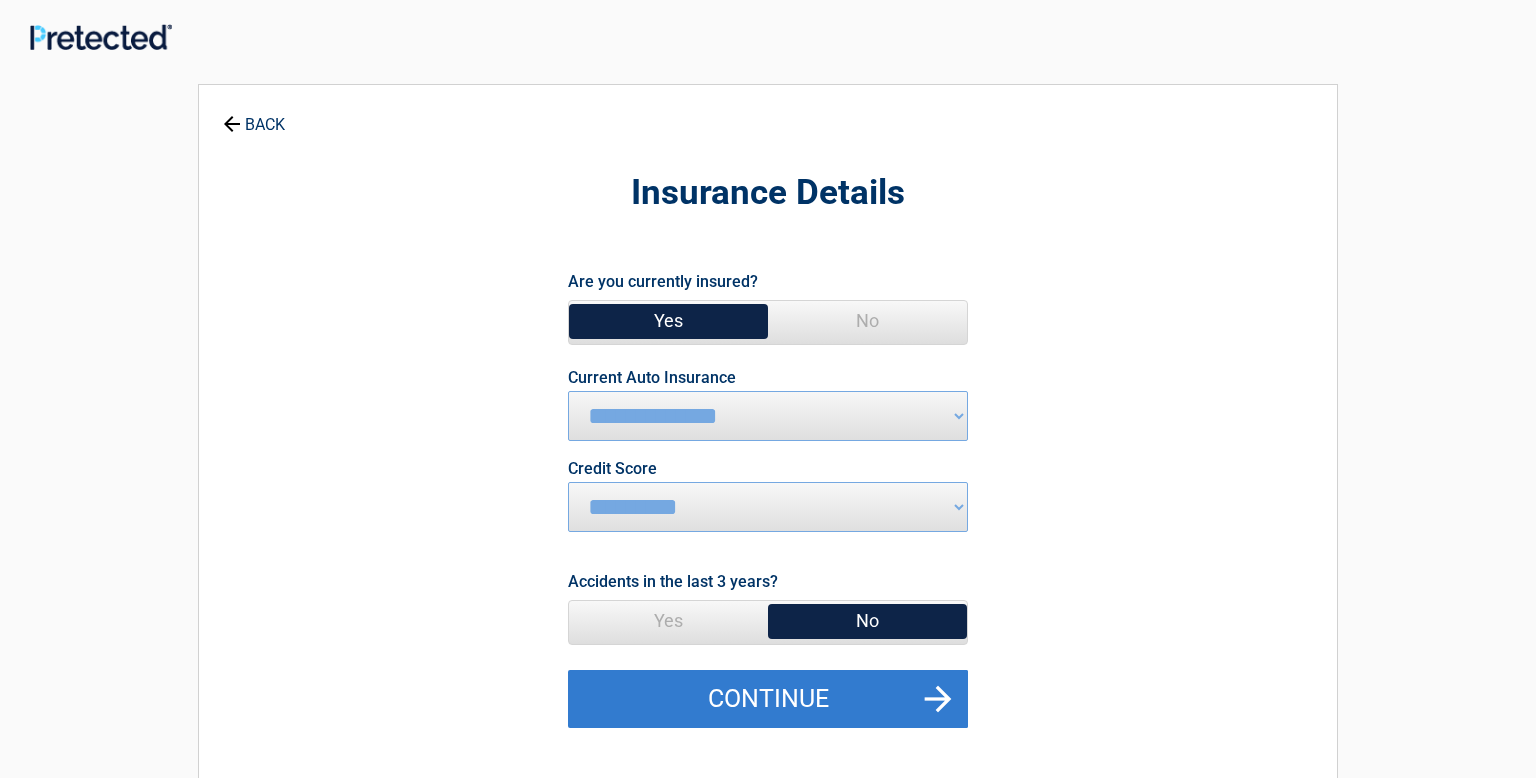 click on "Continue" at bounding box center [768, 699] 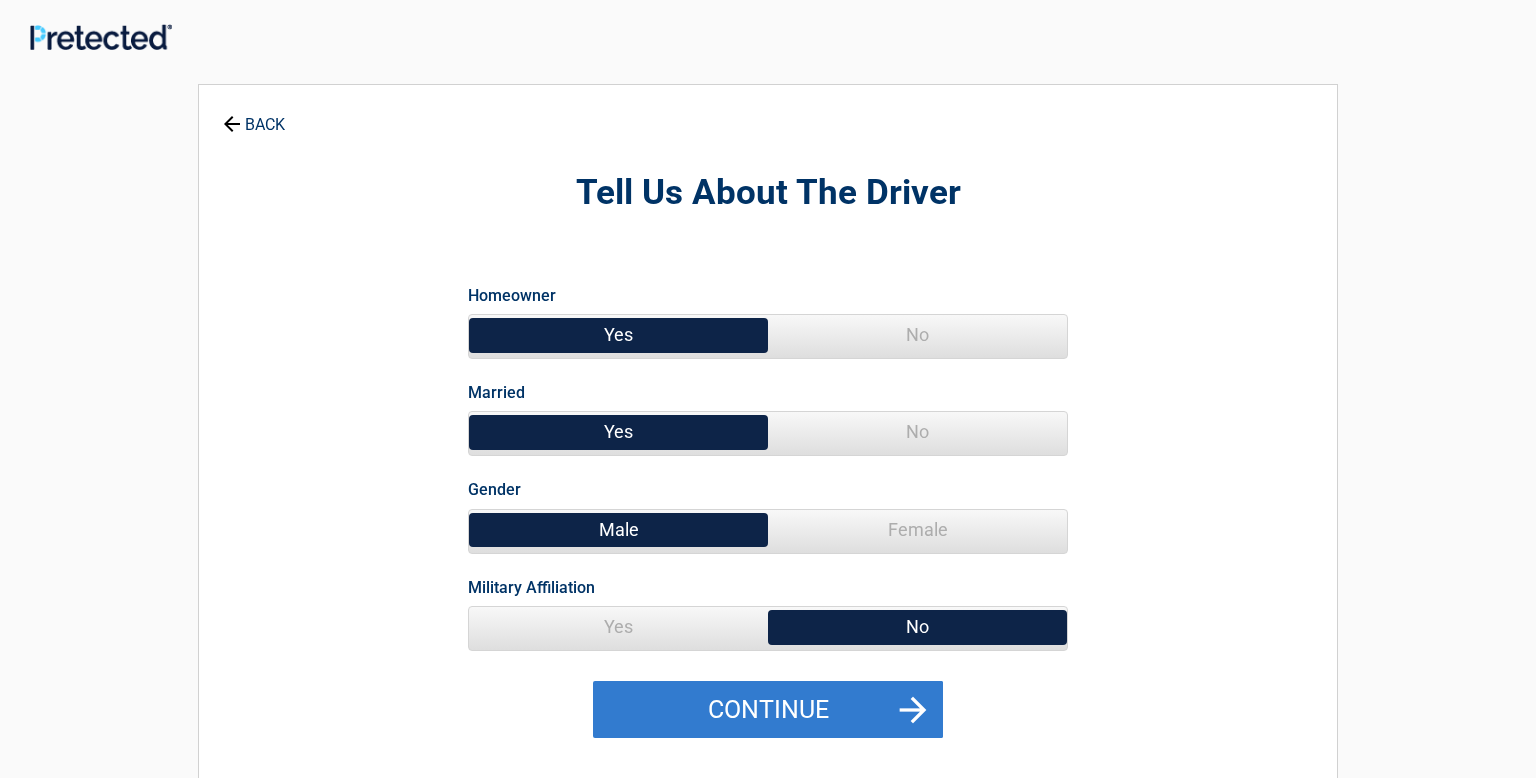 click on "Continue" at bounding box center (768, 710) 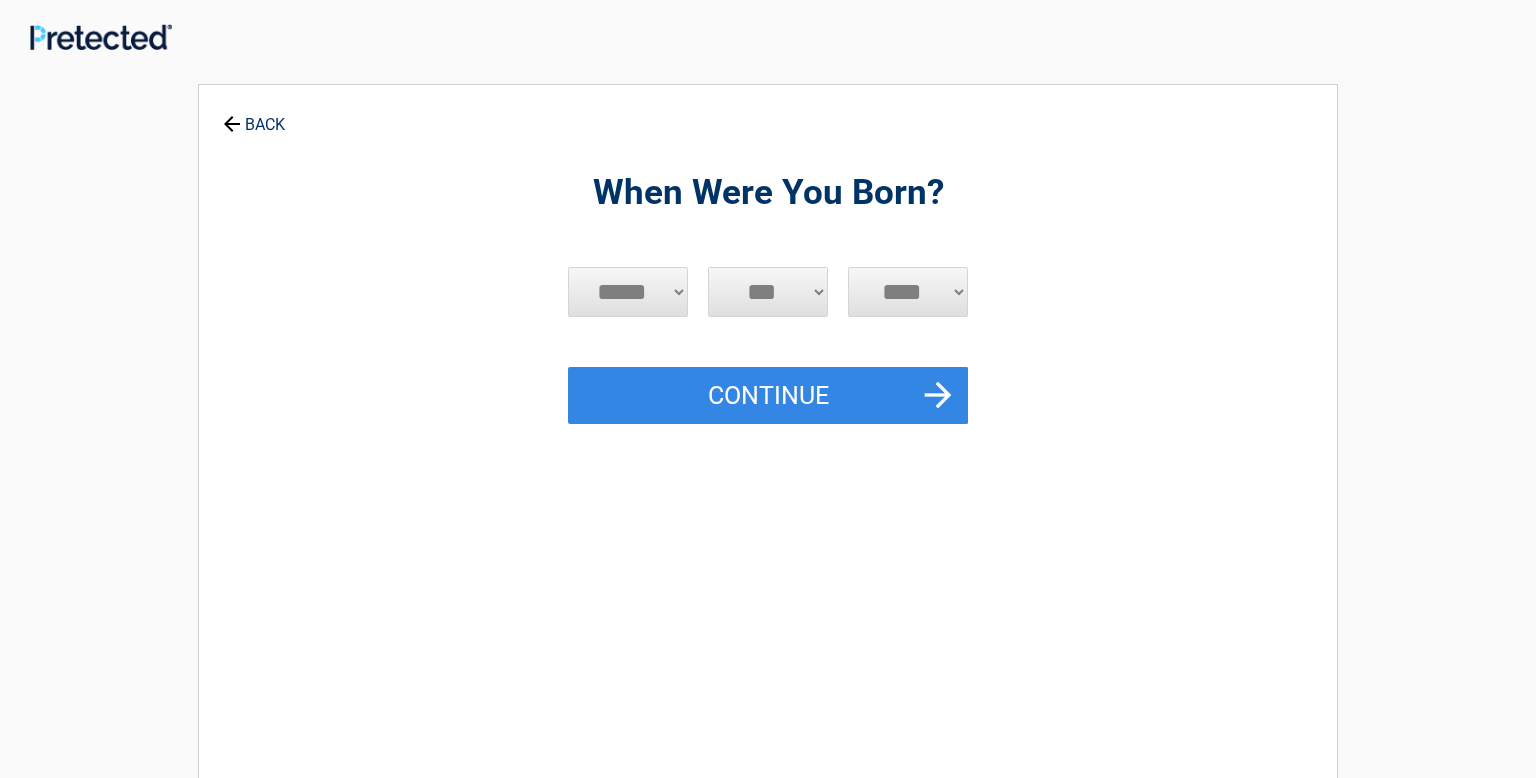 click on "*****
***
***
***
***
***
***
***
***
***
***
***
***" at bounding box center (628, 292) 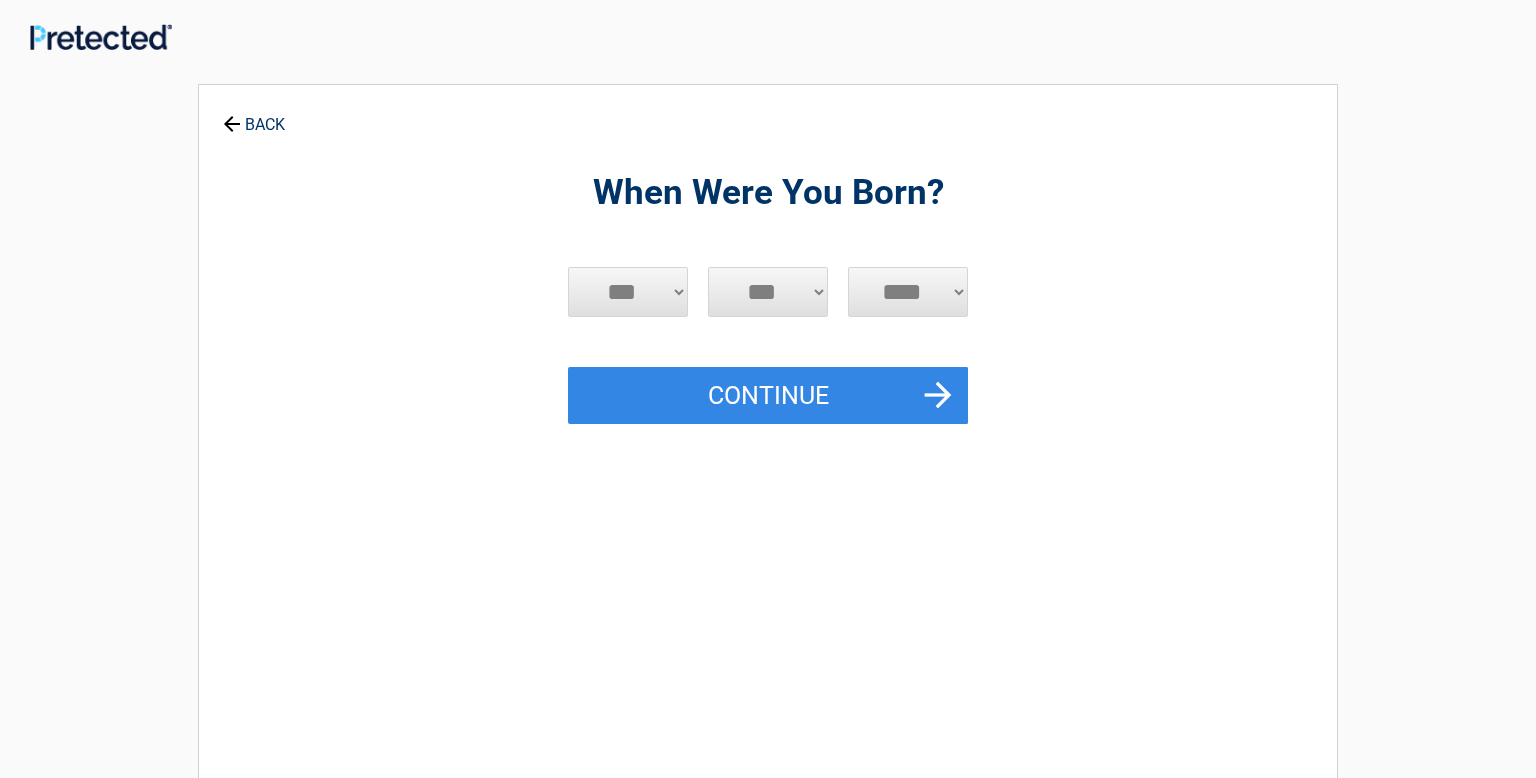 click on "*****
***
***
***
***
***
***
***
***
***
***
***
***" at bounding box center (628, 292) 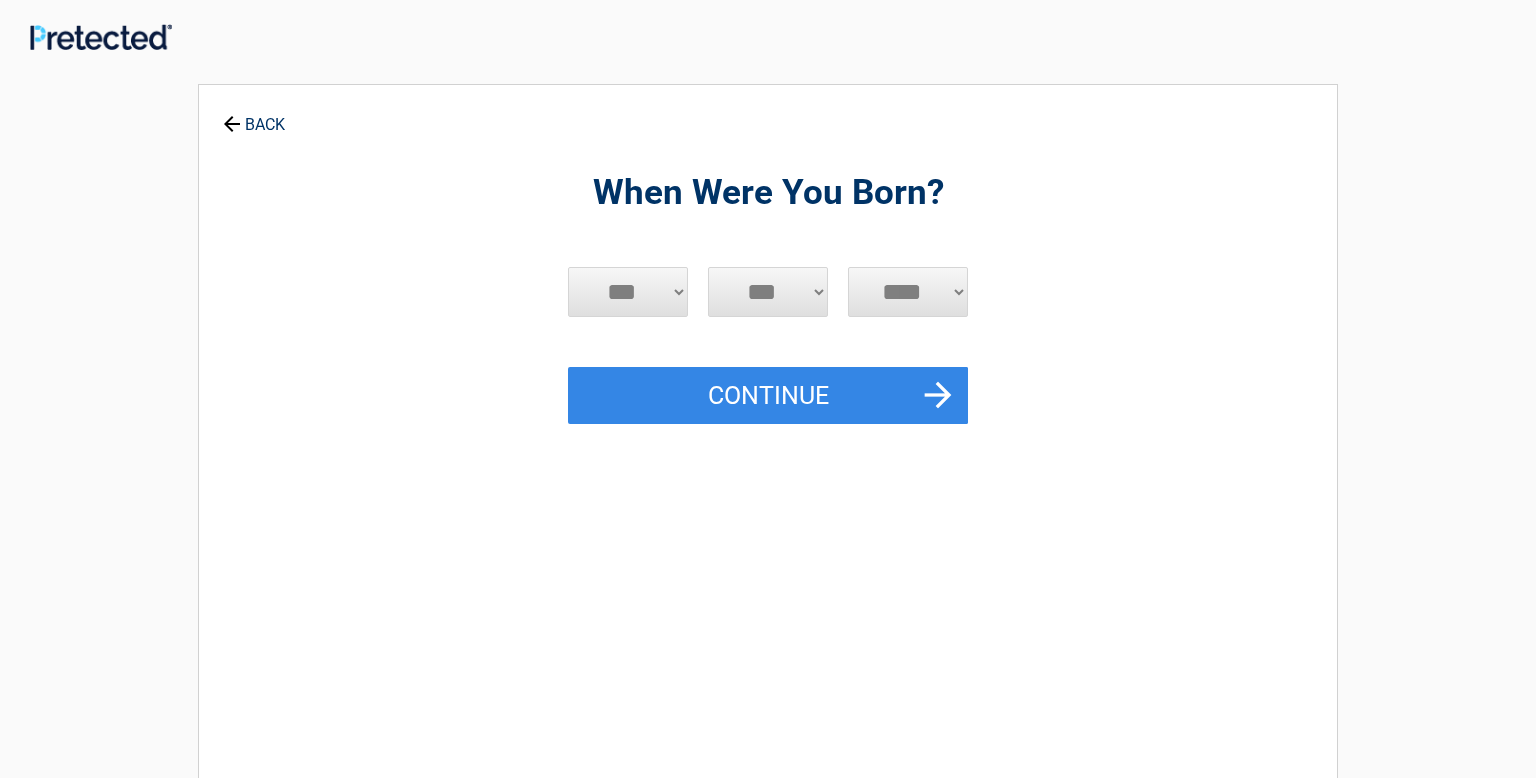 click on "*** * * * * * * * * * ** ** ** ** ** ** ** ** ** ** ** ** ** ** ** ** ** ** ** ** ** **" at bounding box center (768, 292) 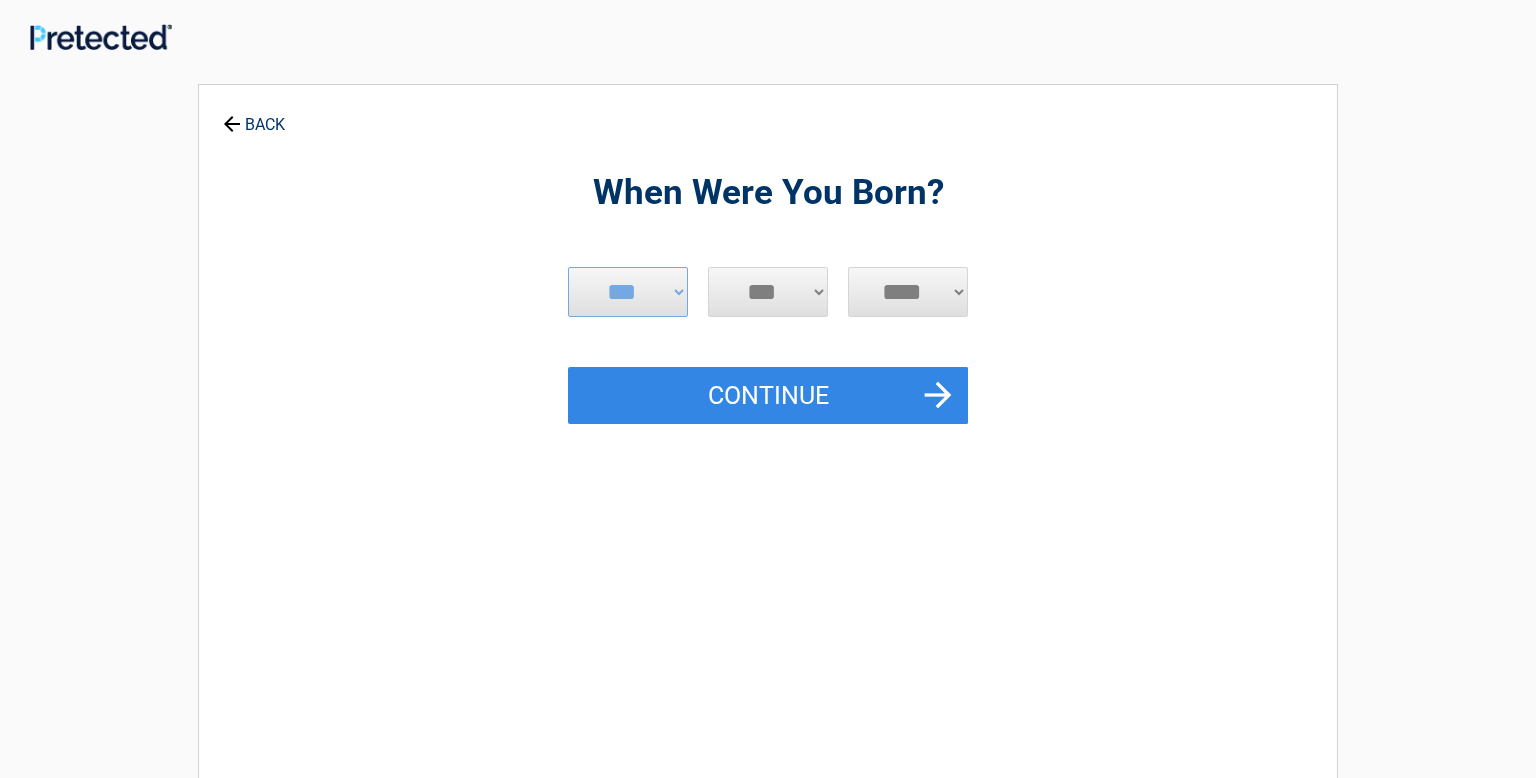 select on "*" 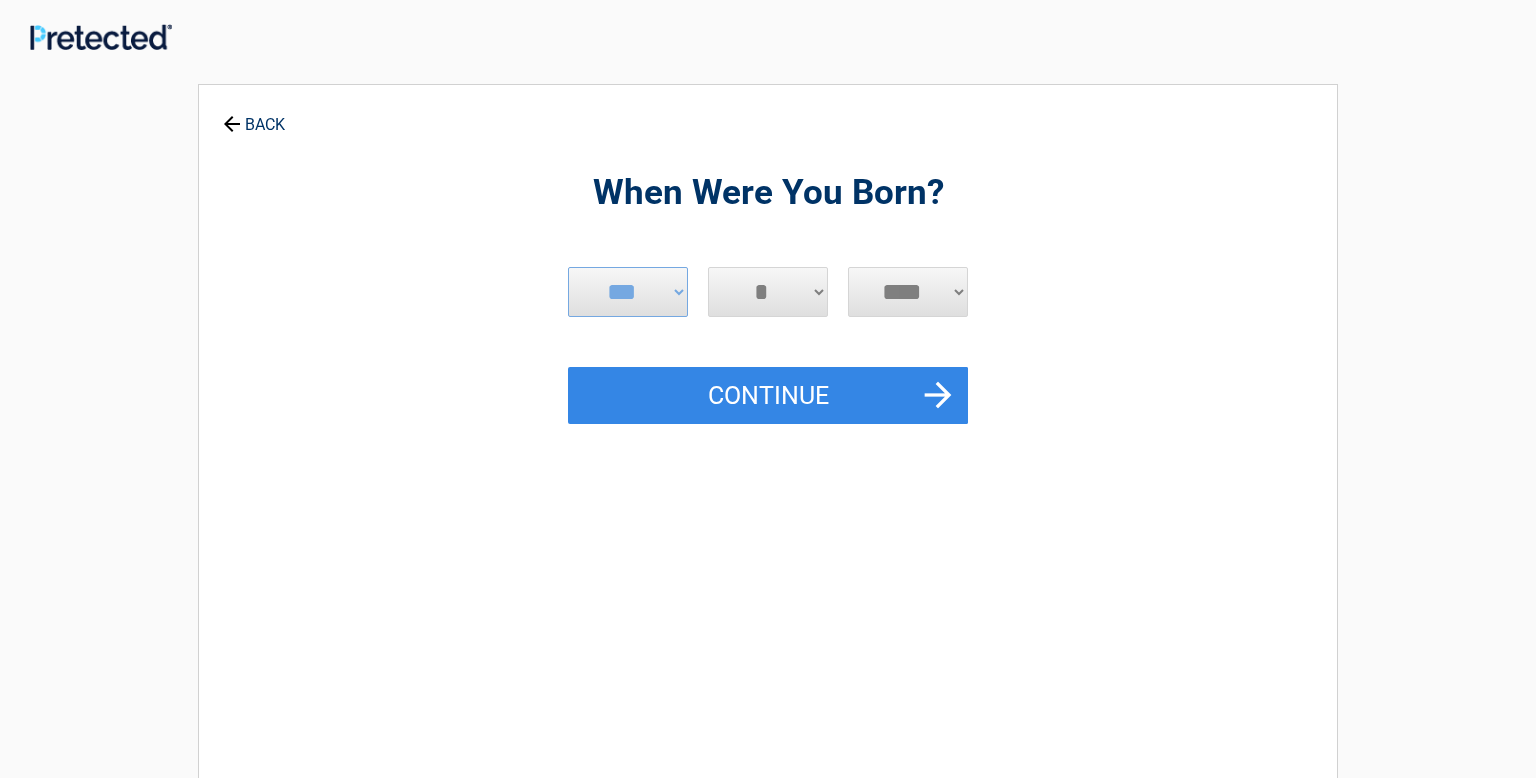 click on "*** * * * * * * * * * ** ** ** ** ** ** ** ** ** ** ** ** ** ** ** ** ** ** ** ** ** **" at bounding box center (768, 292) 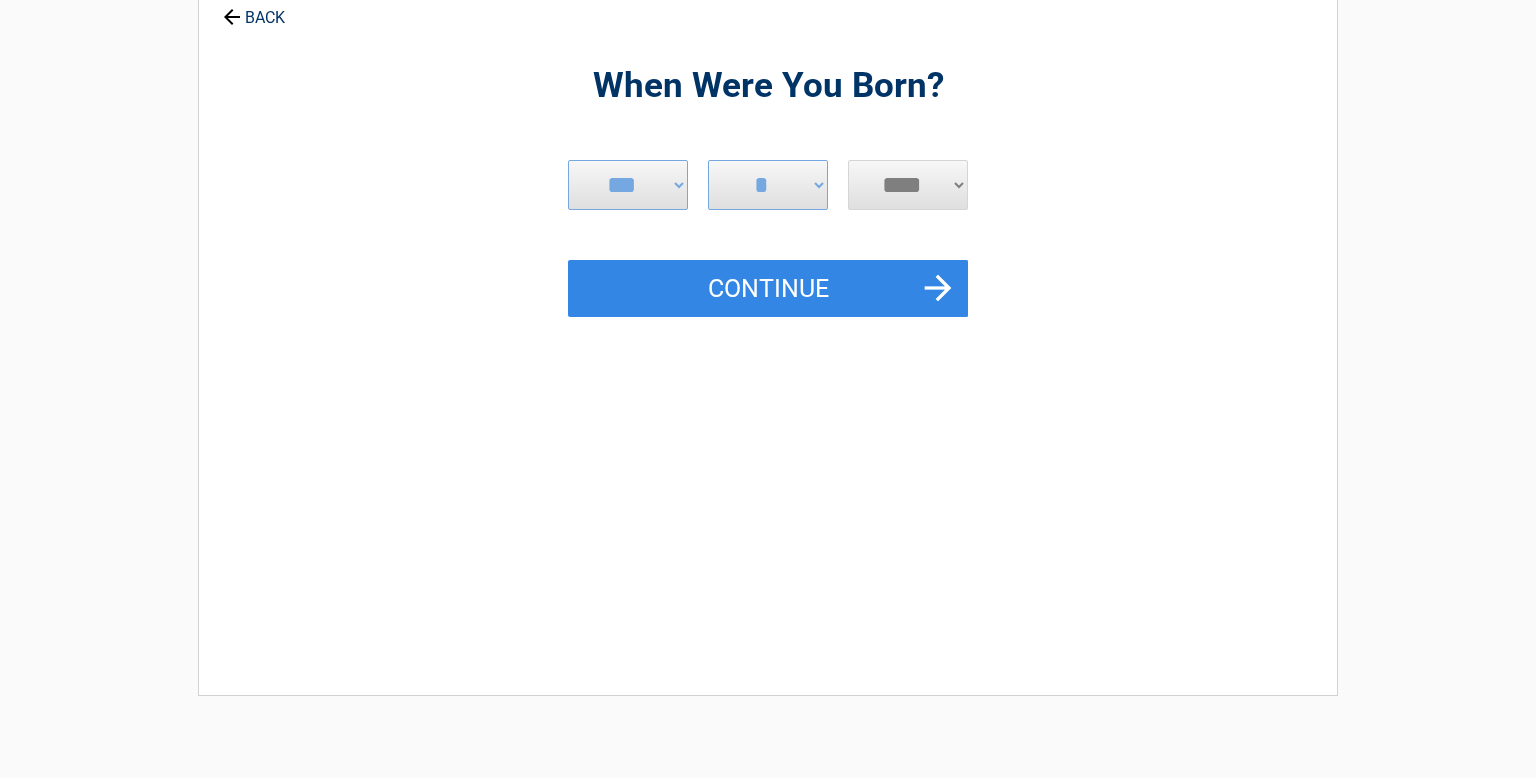 scroll, scrollTop: 104, scrollLeft: 0, axis: vertical 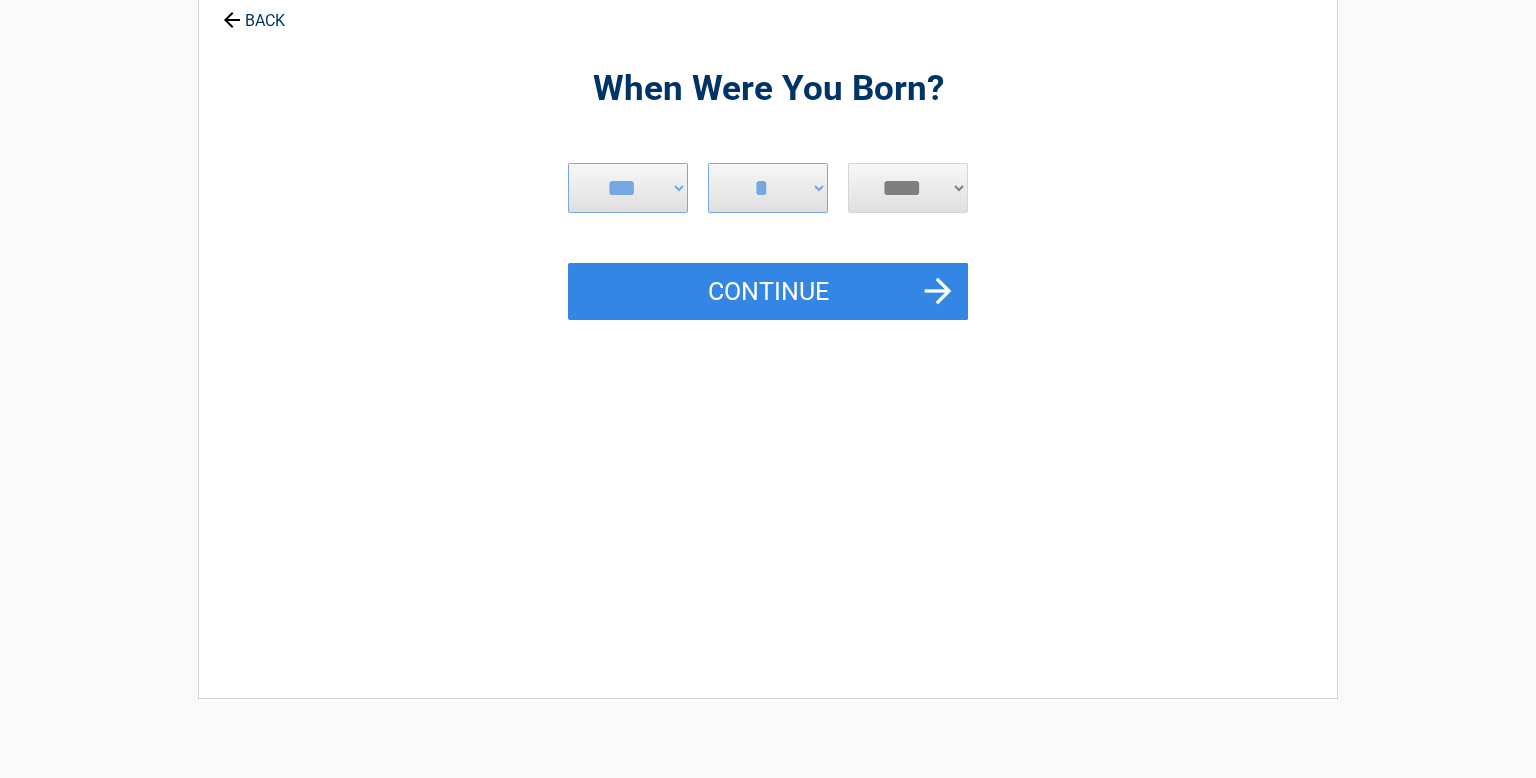 click on "****
****
****
****
****
****
****
****
****
****
****
****
****
****
****
****
****
****
****
****
****
****
****
****
****
****
****
****
****
****
****
****
****
****
****
****
****
****
****
****
****
****
****
****
****
****
****
****
****
****
****
****
****
****
****
****
****
****
****
****
****
****
****
****" at bounding box center (908, 188) 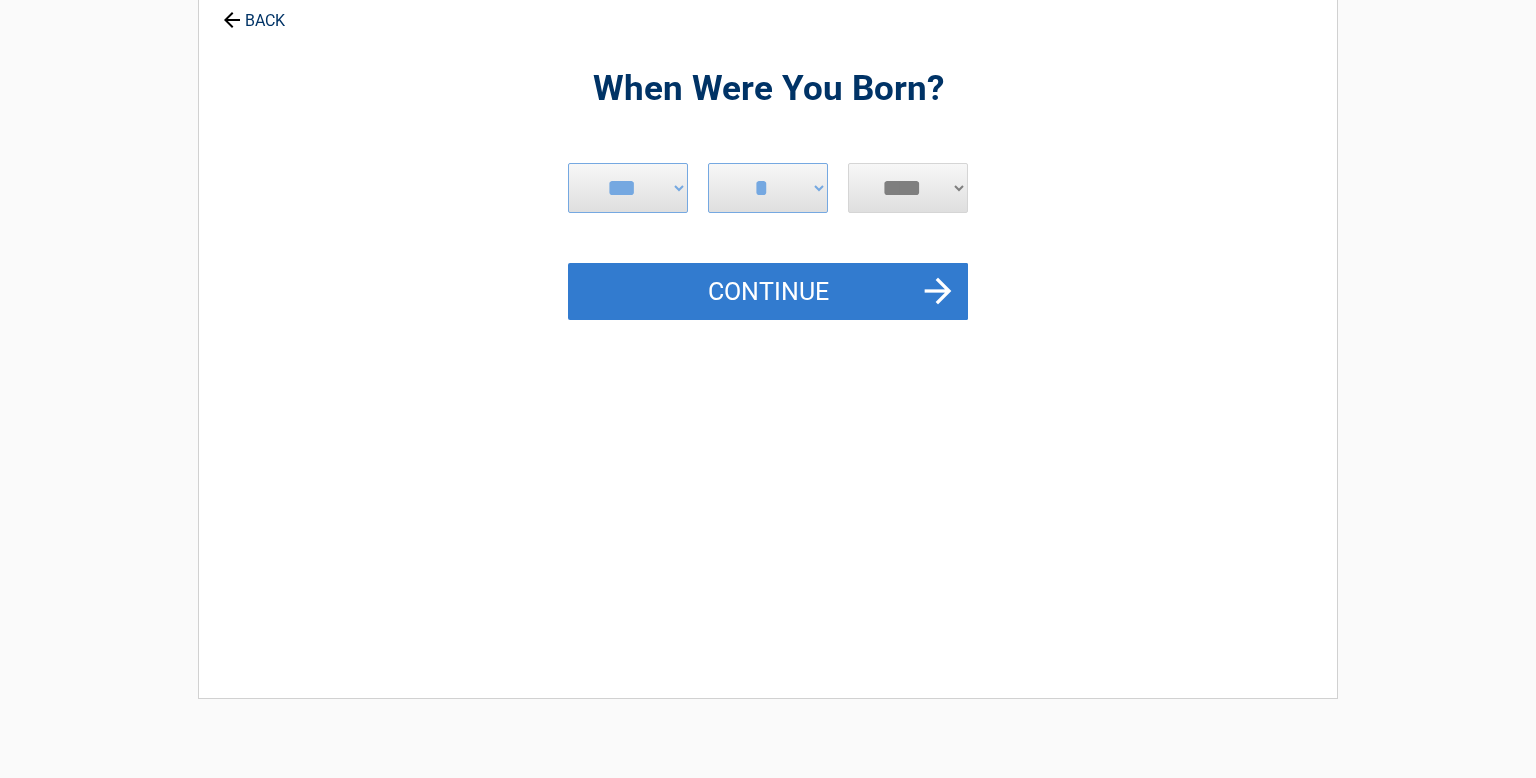 click on "Continue" at bounding box center (768, 292) 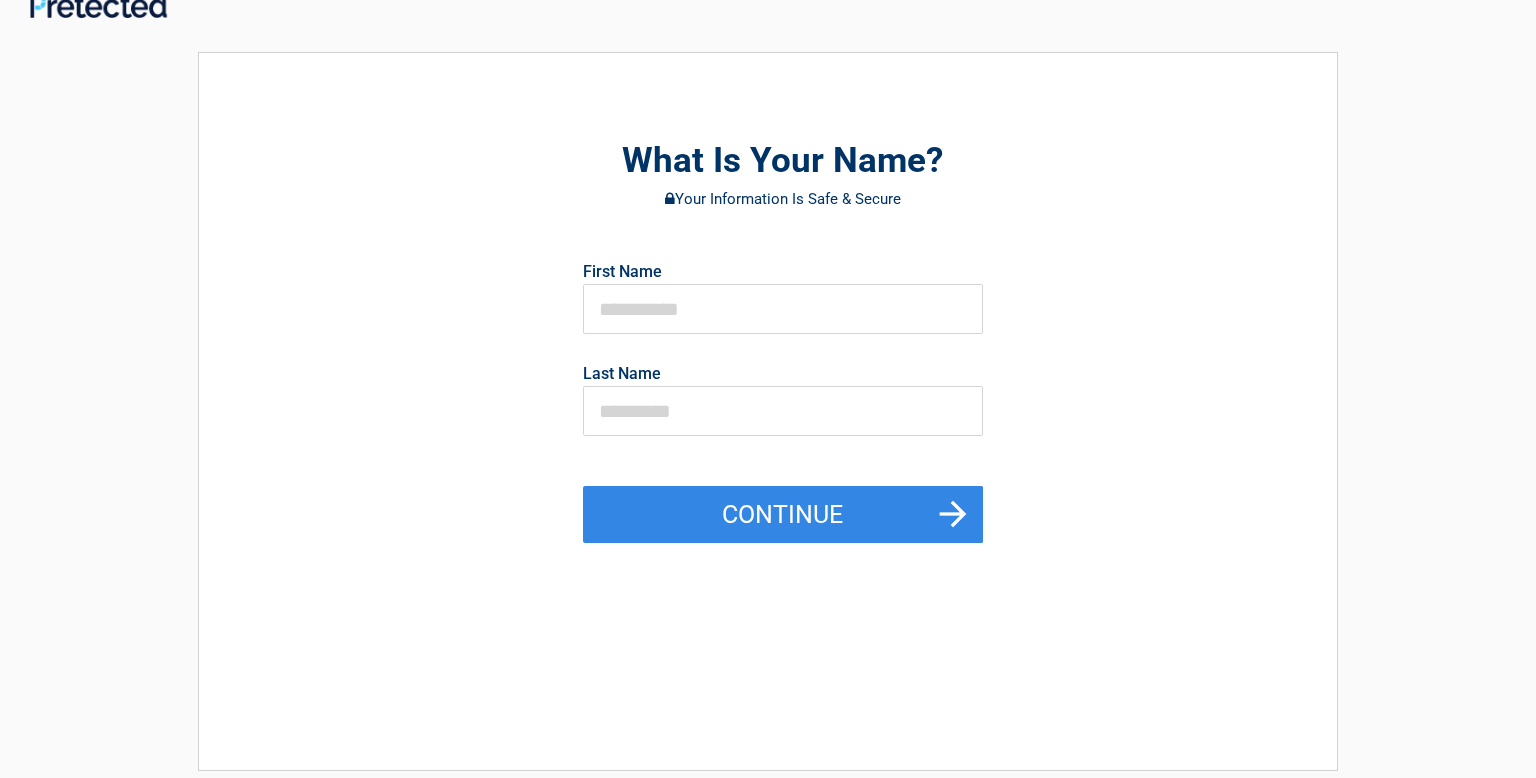 scroll, scrollTop: 0, scrollLeft: 0, axis: both 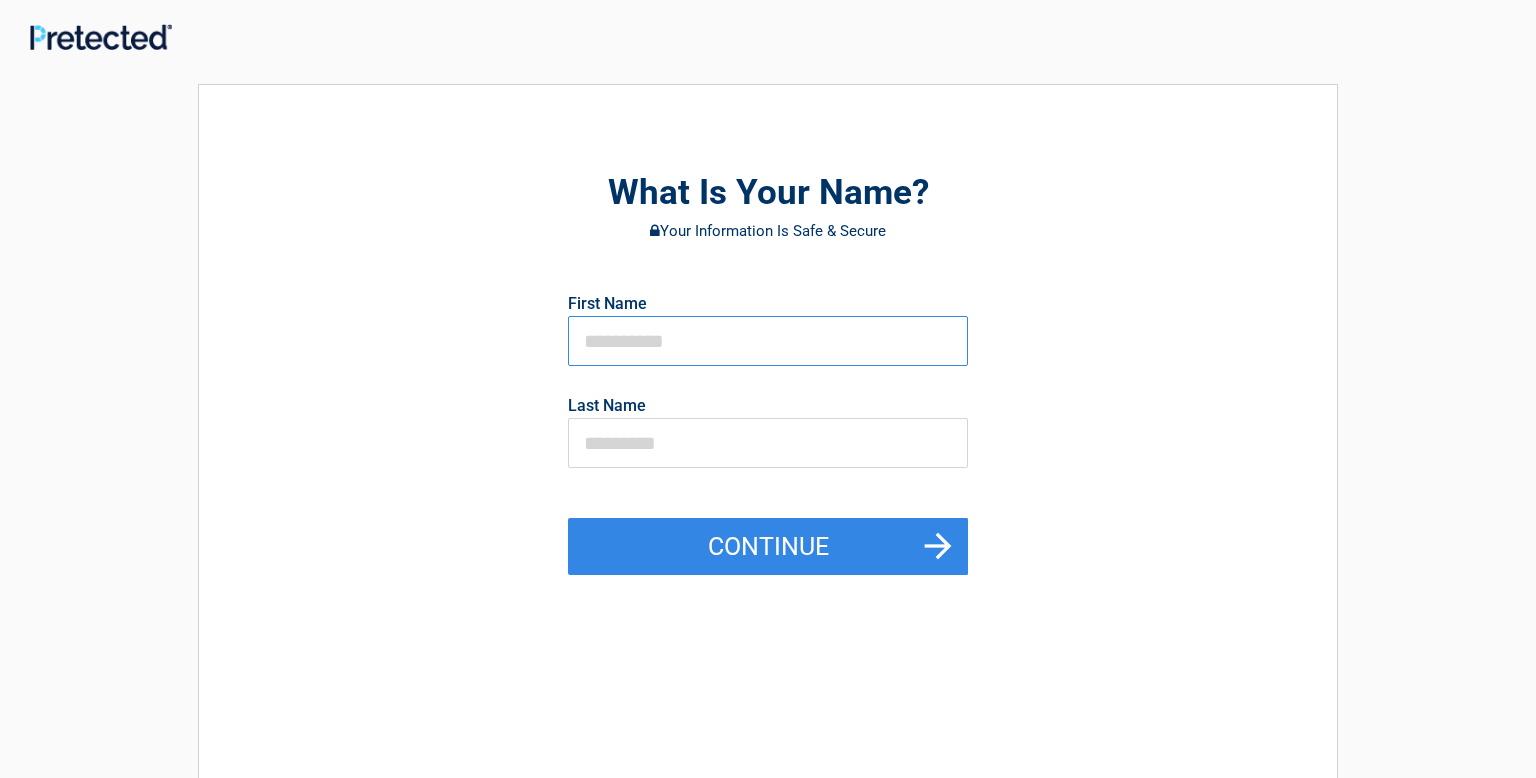 click at bounding box center (768, 341) 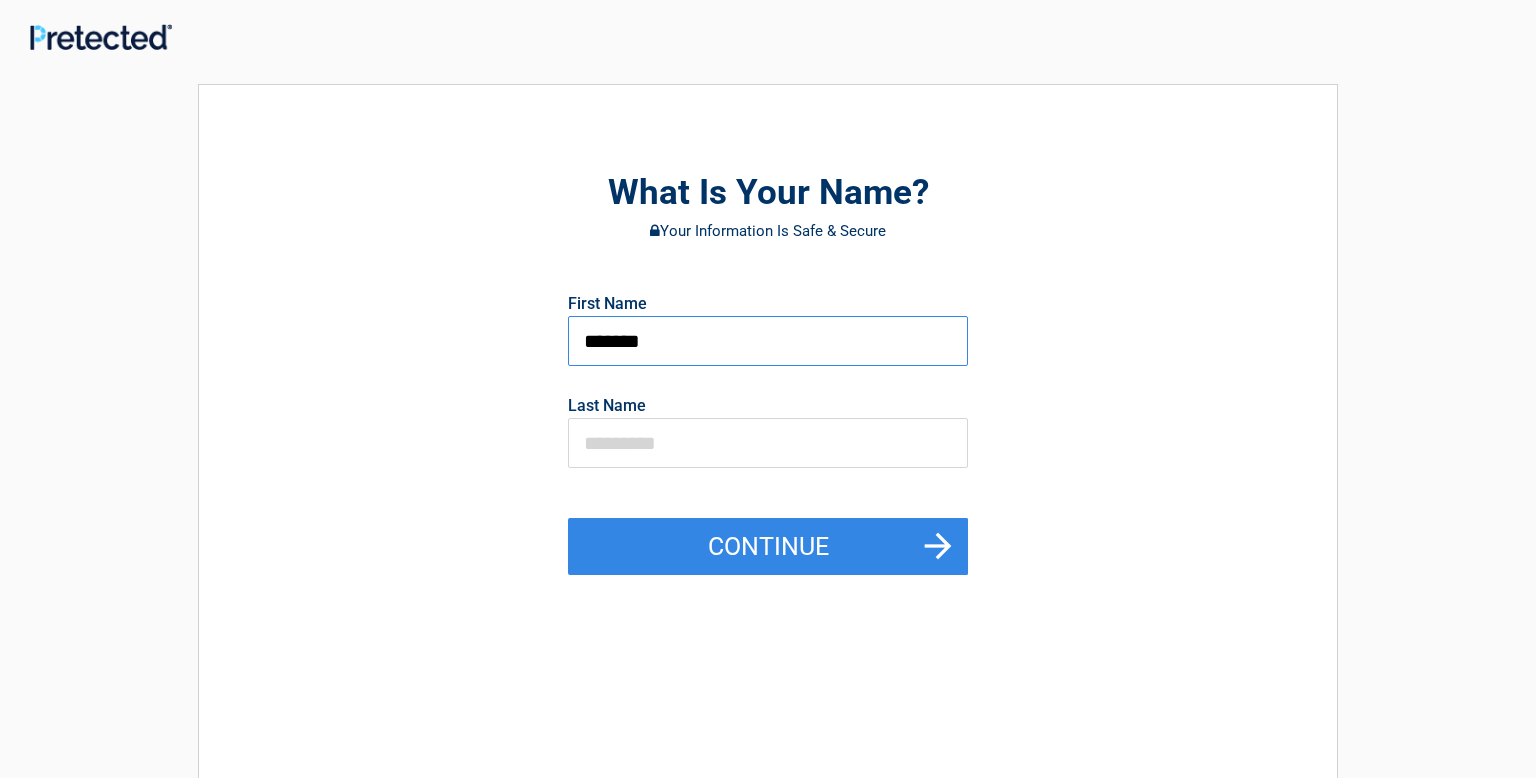 type on "*******" 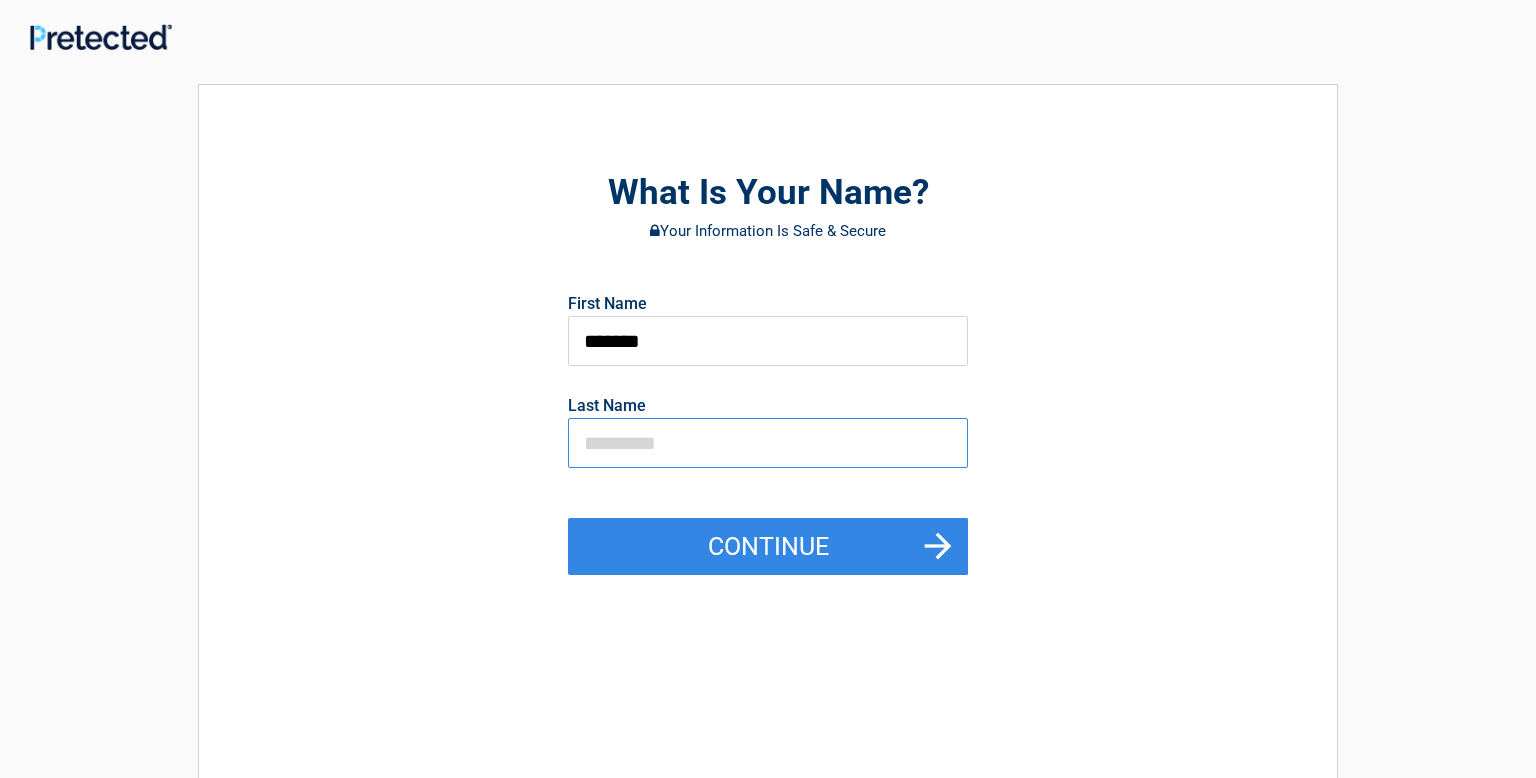 click at bounding box center [768, 443] 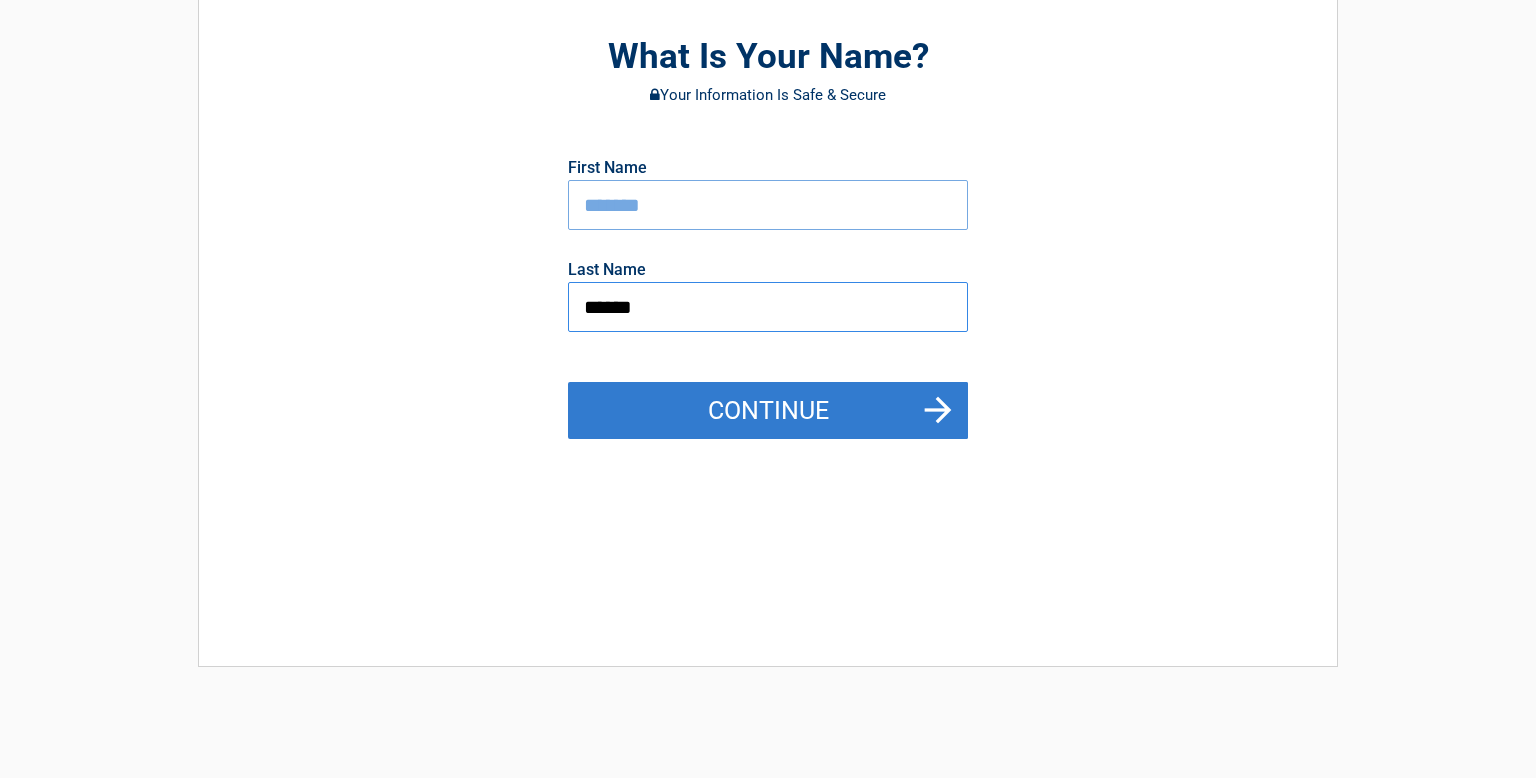 type on "******" 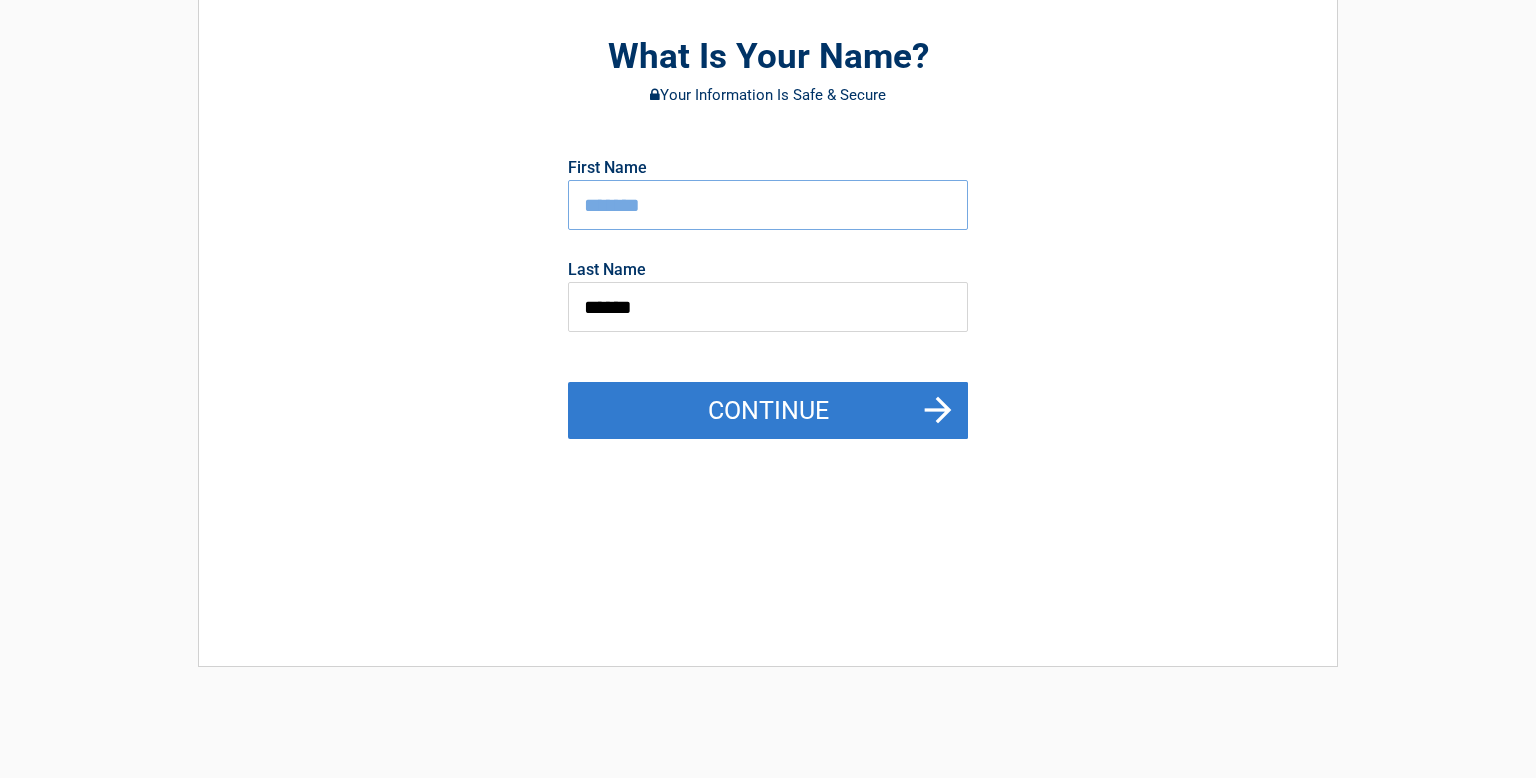 click on "Continue" at bounding box center [768, 411] 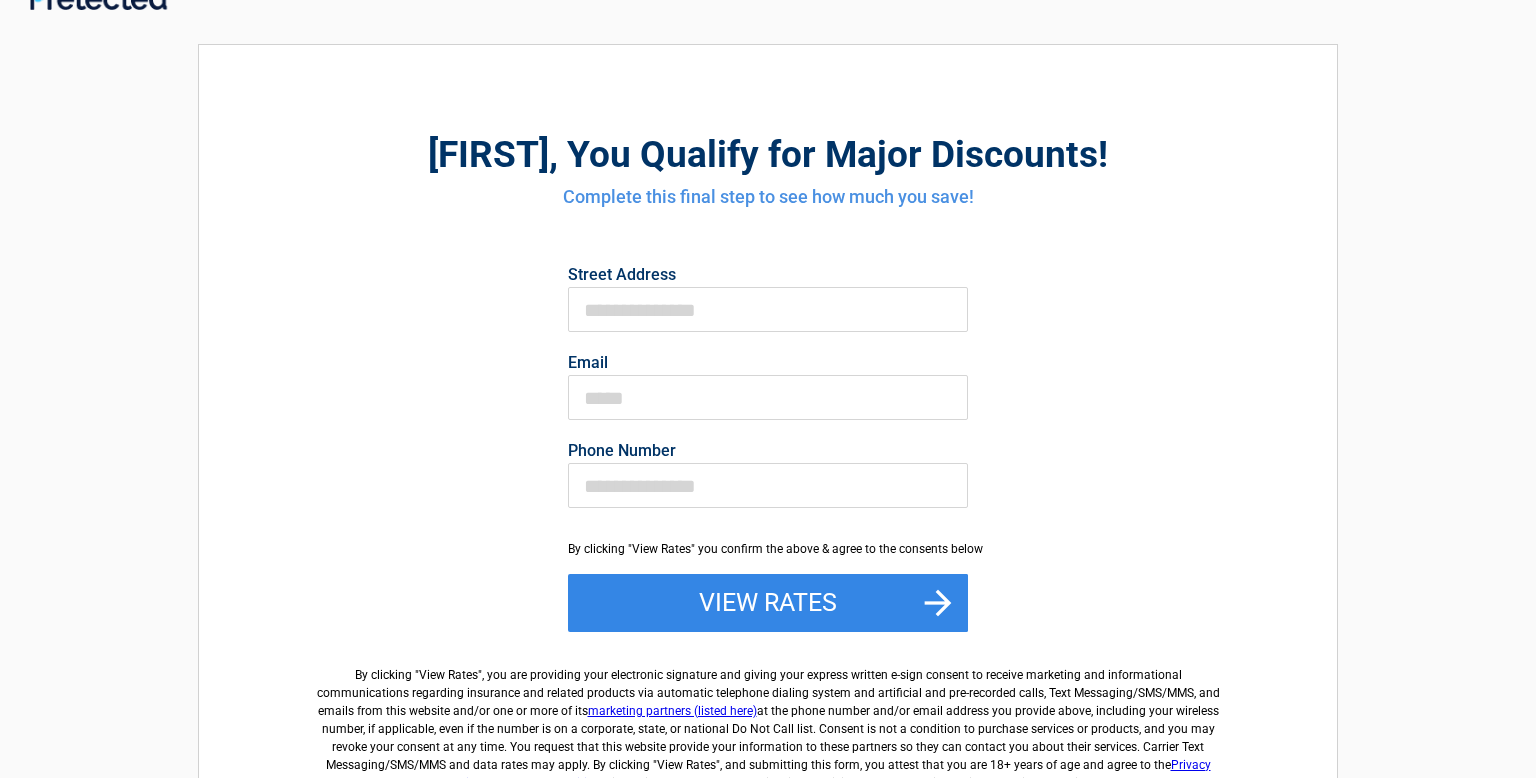 scroll, scrollTop: 0, scrollLeft: 0, axis: both 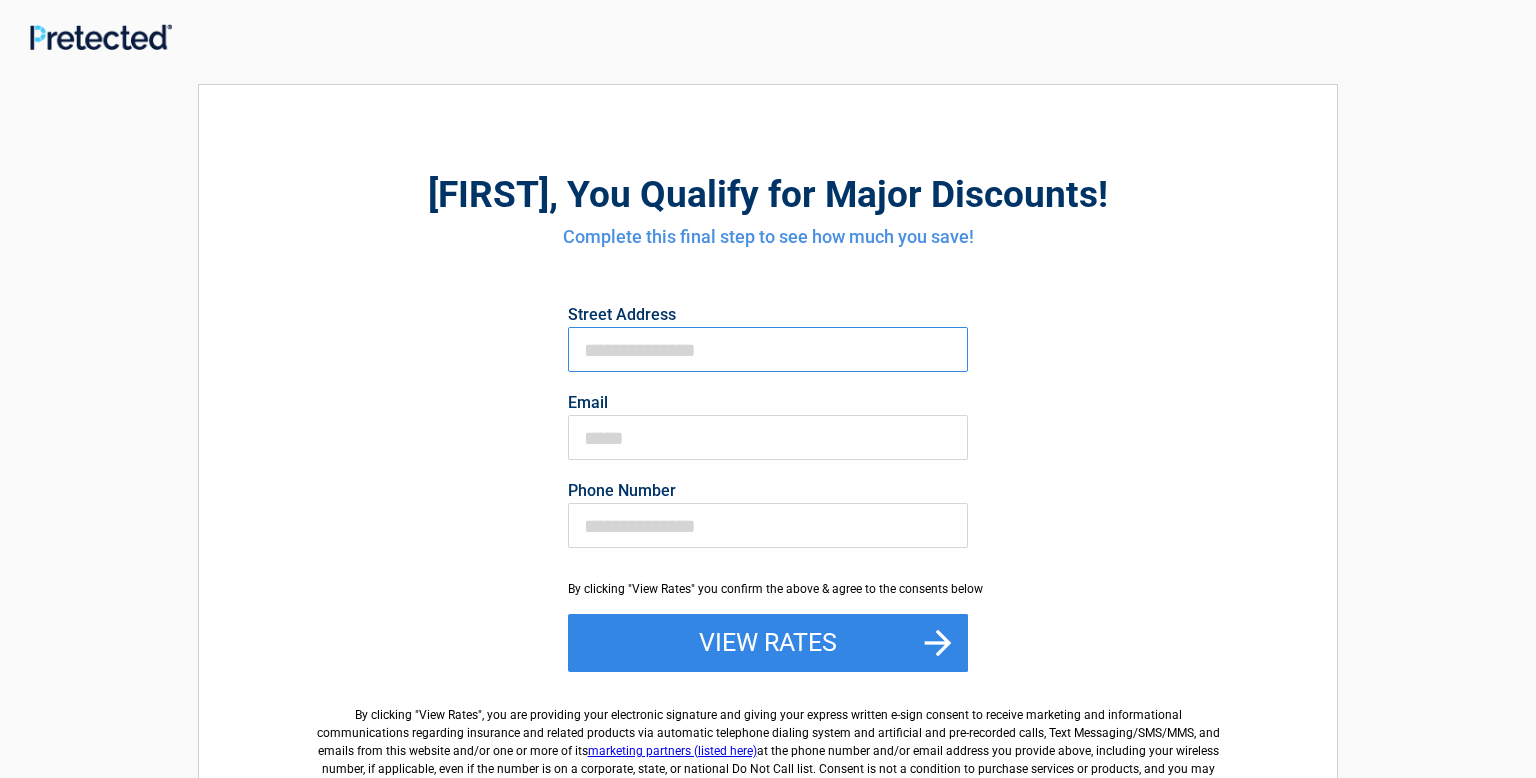 click on "First Name" at bounding box center [768, 349] 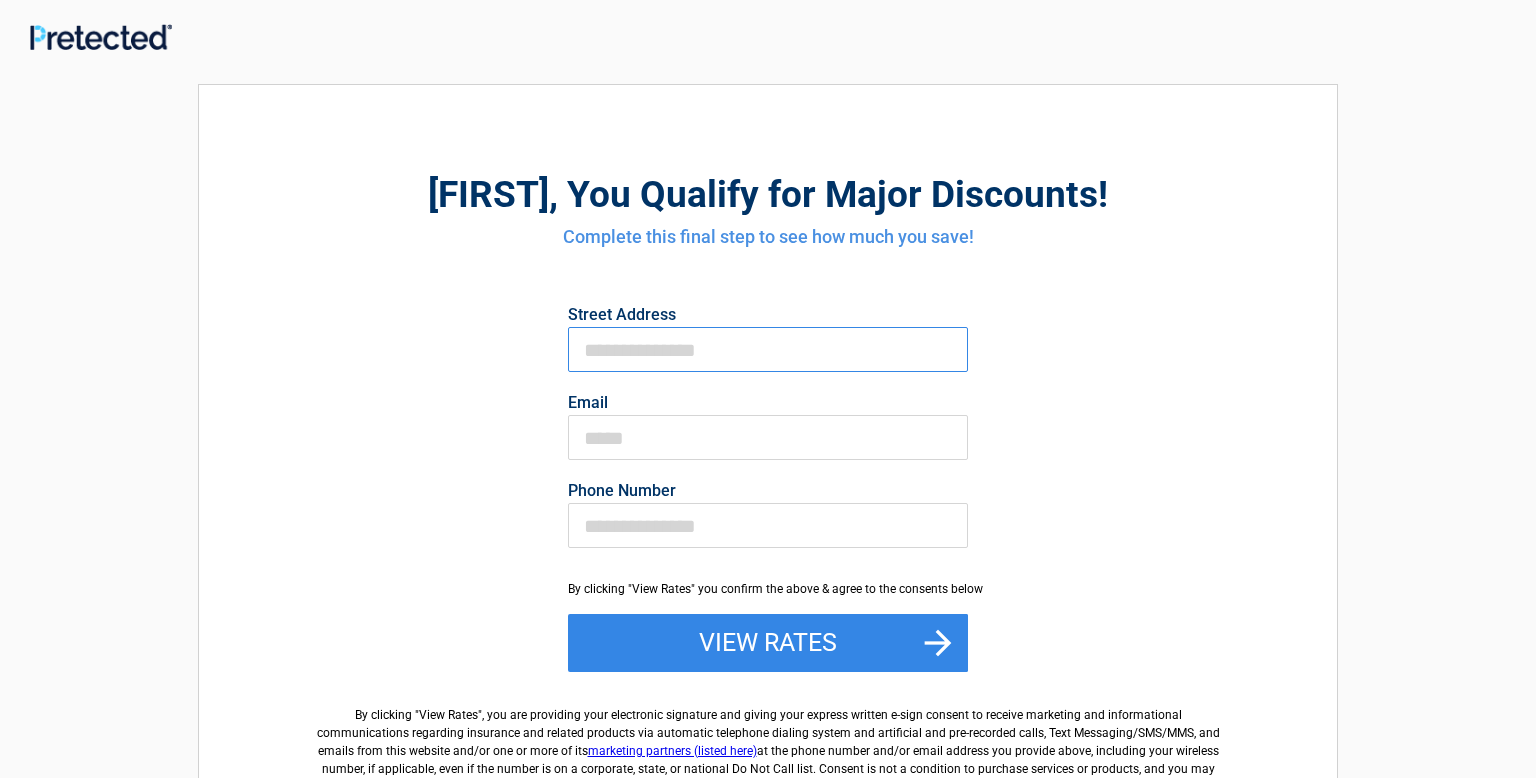 type on "**********" 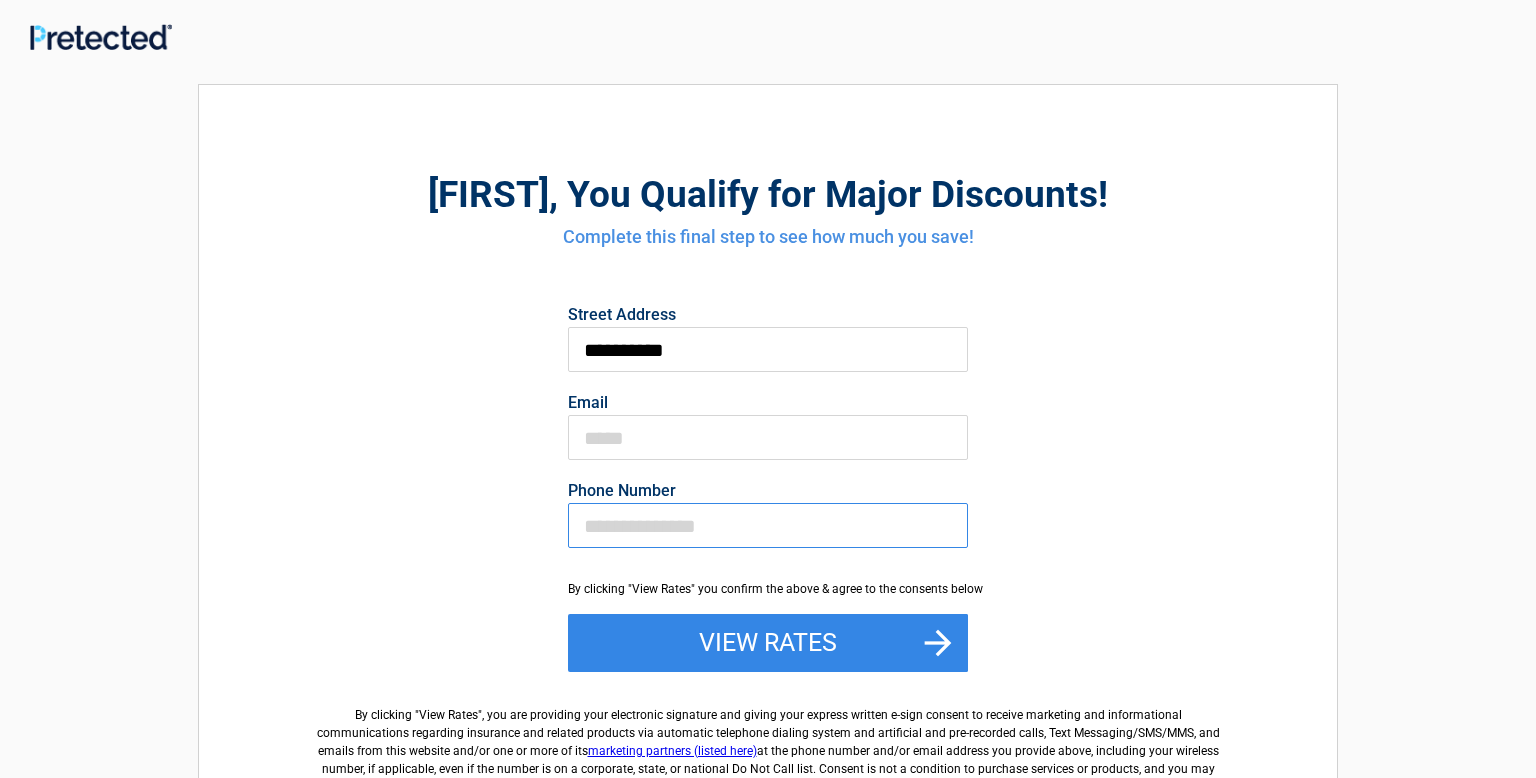 type on "**********" 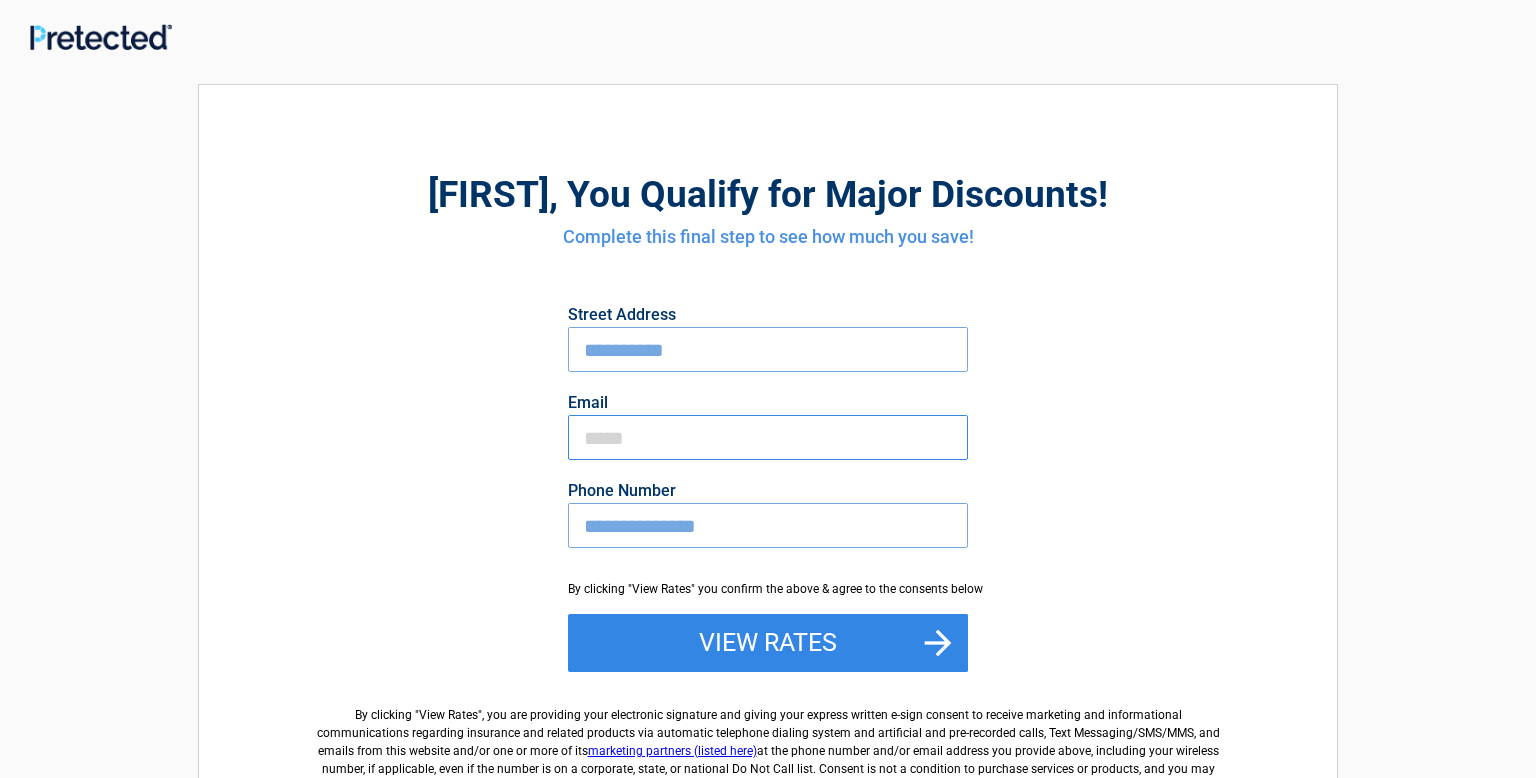 click on "Email" at bounding box center [768, 437] 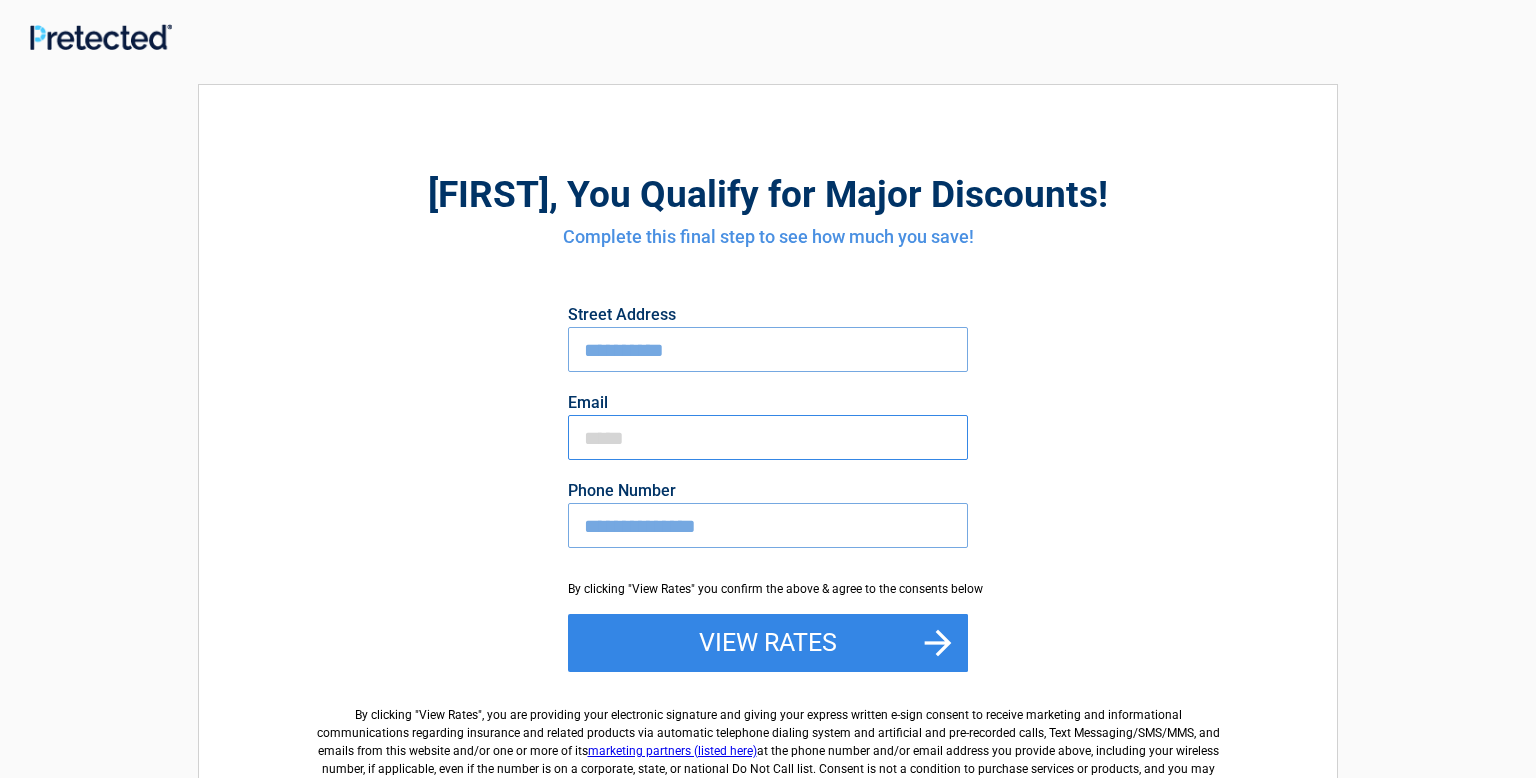 type on "**********" 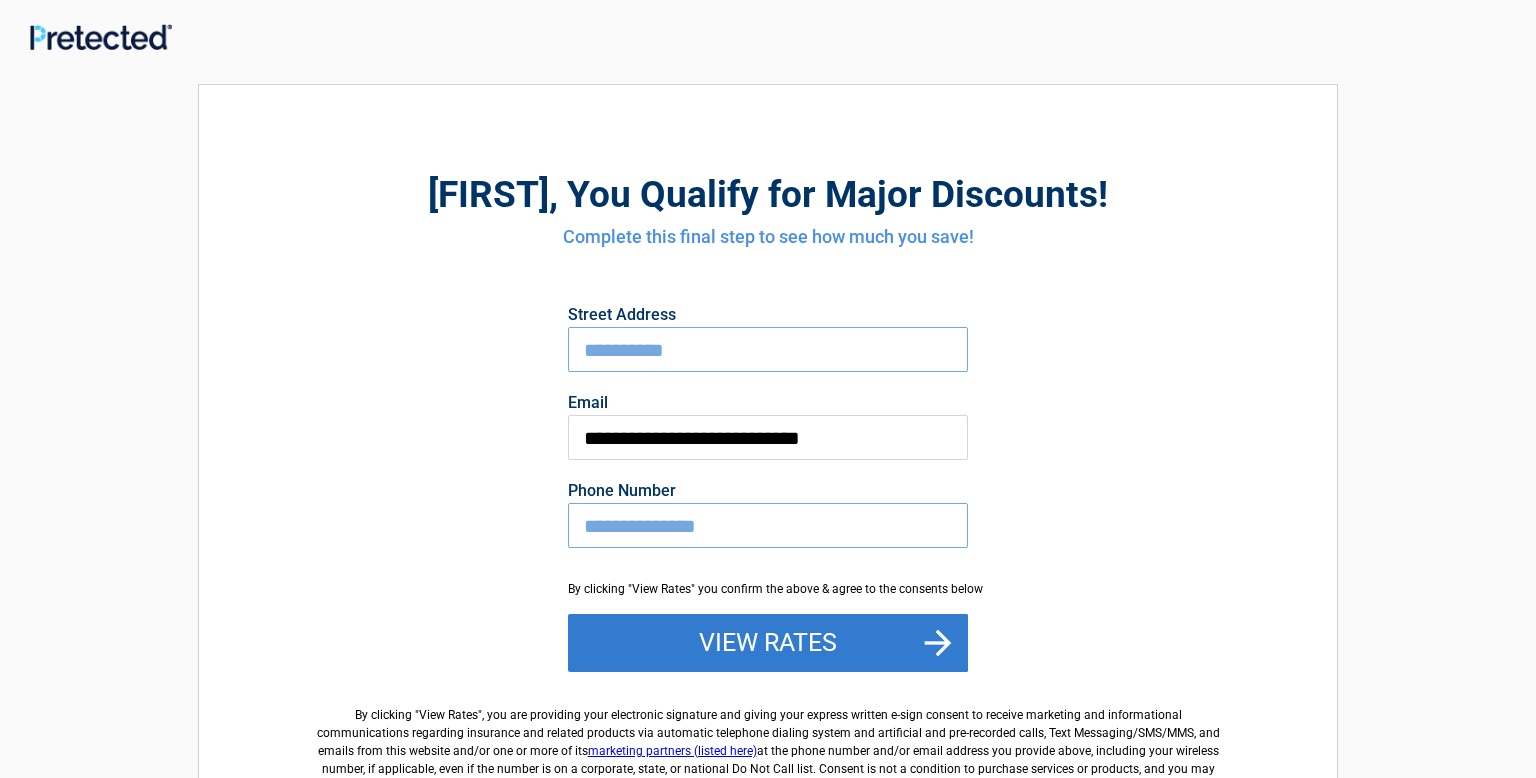 click on "View Rates" at bounding box center (768, 643) 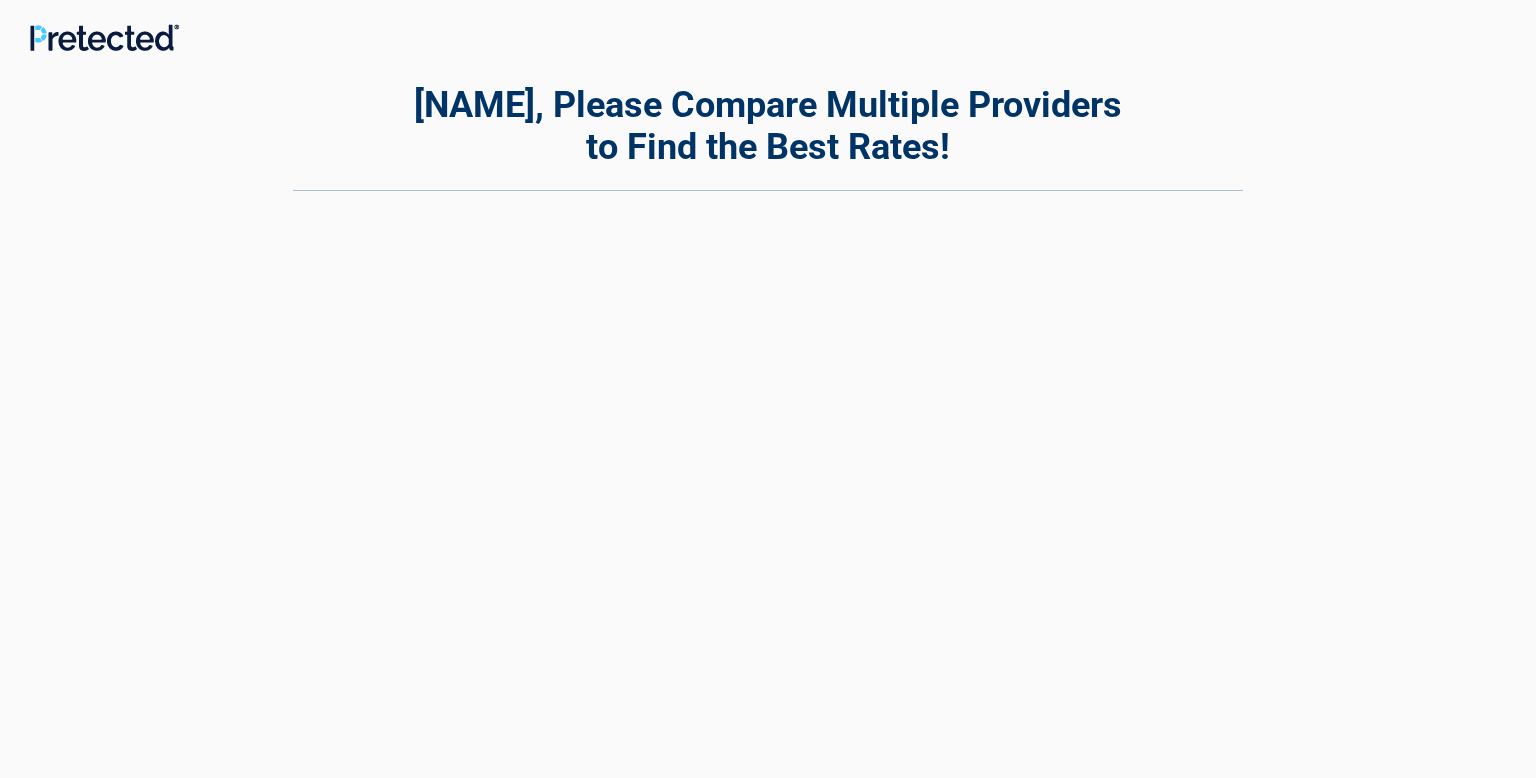 scroll, scrollTop: 0, scrollLeft: 0, axis: both 